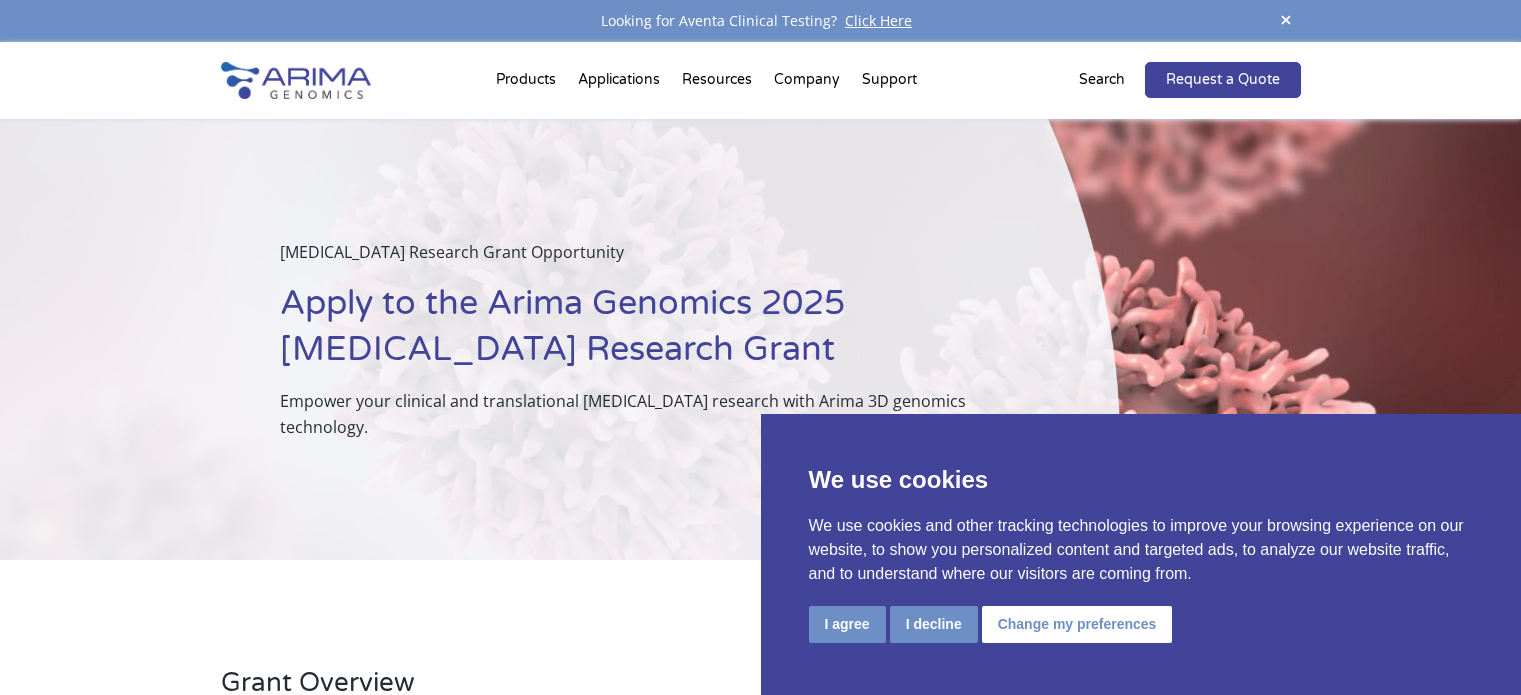 scroll, scrollTop: 0, scrollLeft: 0, axis: both 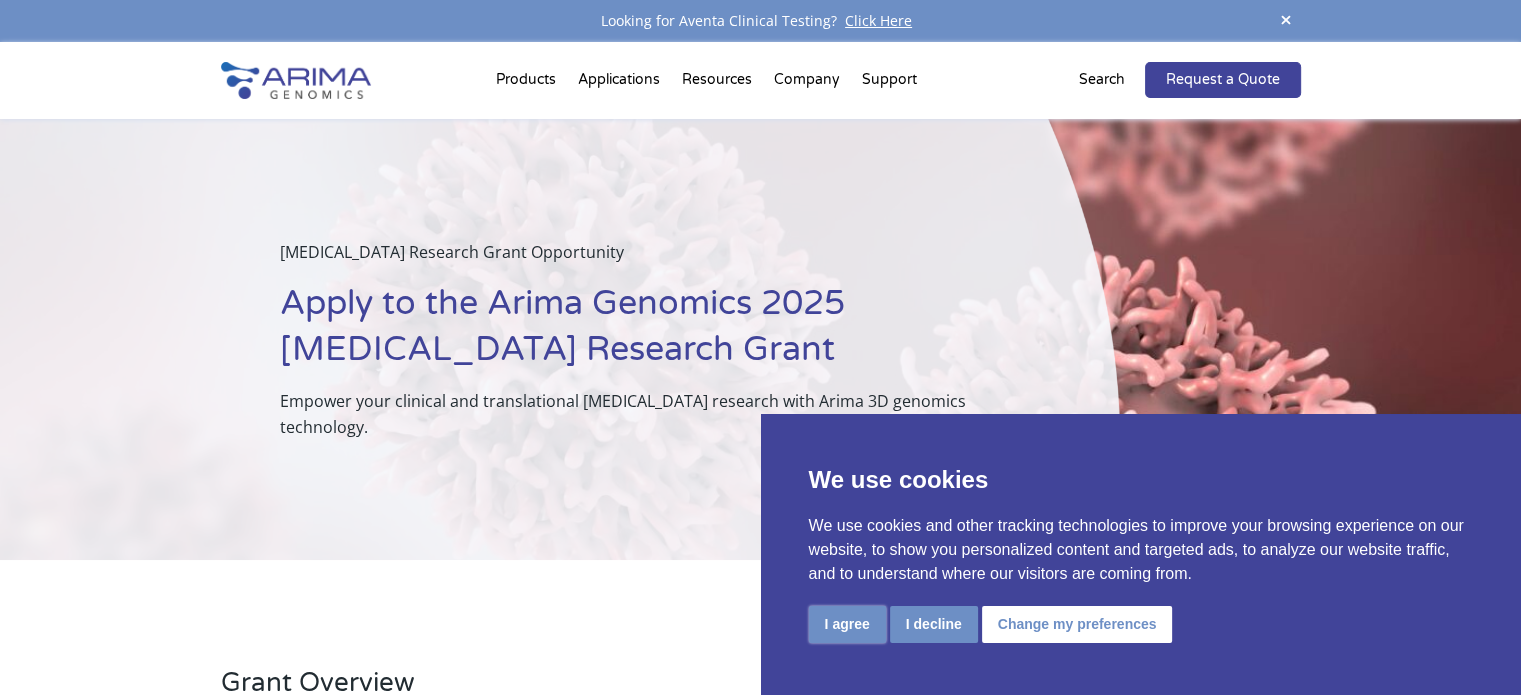 click on "I agree" at bounding box center (847, 624) 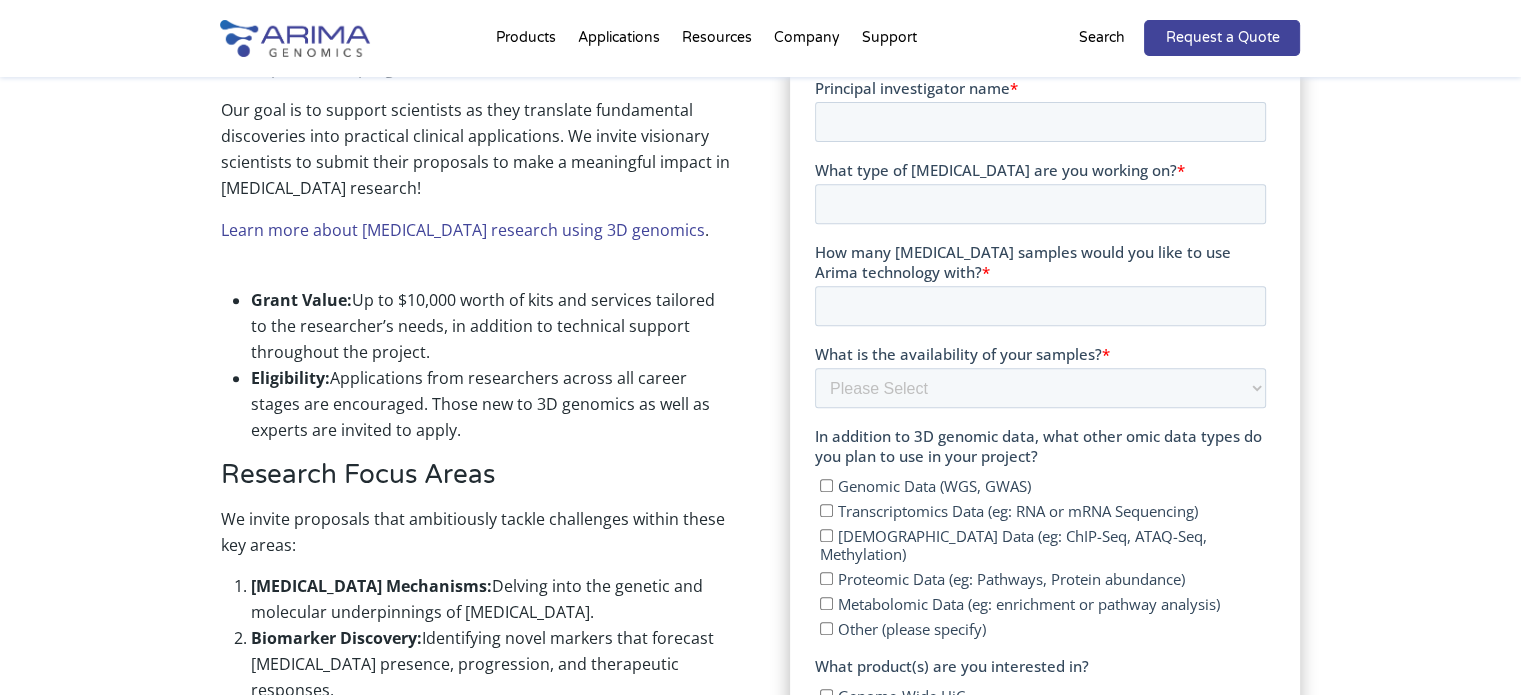 scroll, scrollTop: 801, scrollLeft: 0, axis: vertical 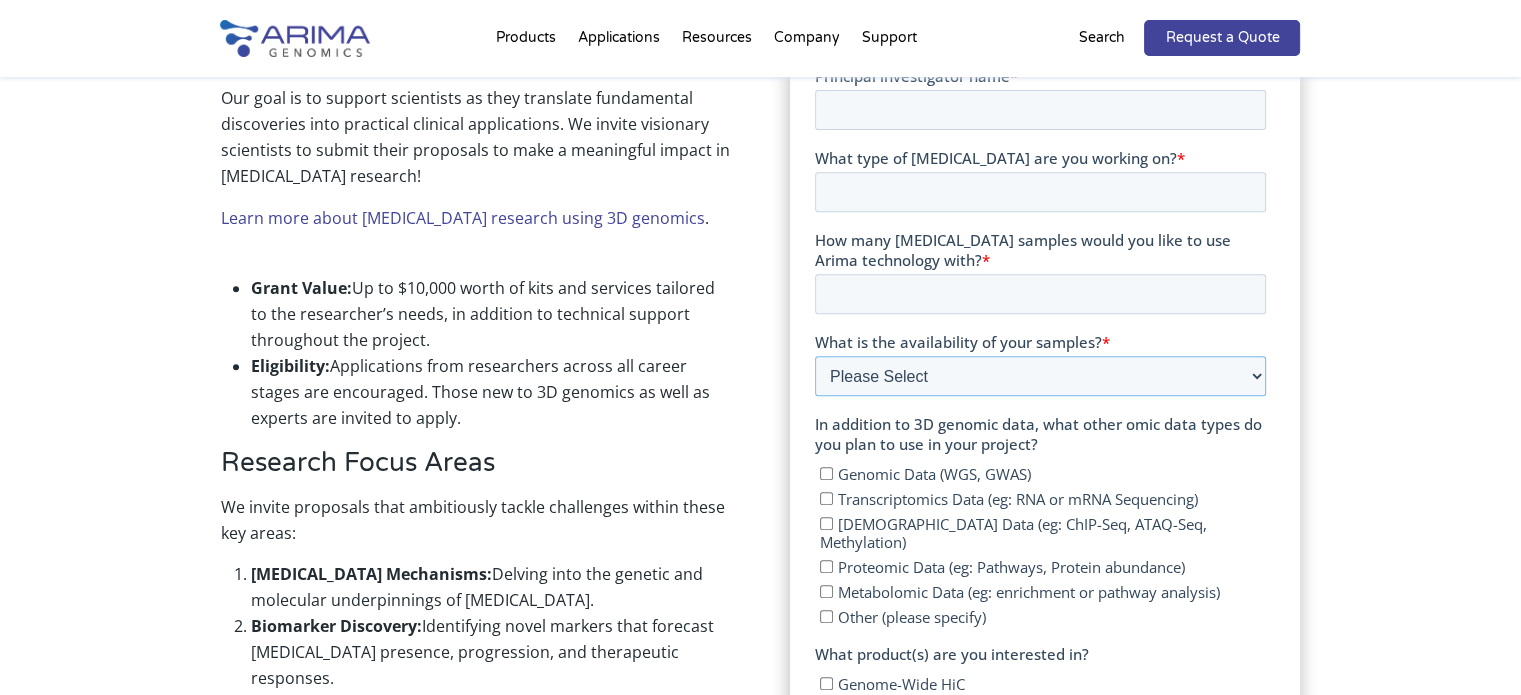 click on "Please Select Currently ready for use Will be ready [DATE] Will take longer than 2 months to acquire" at bounding box center (1040, 376) 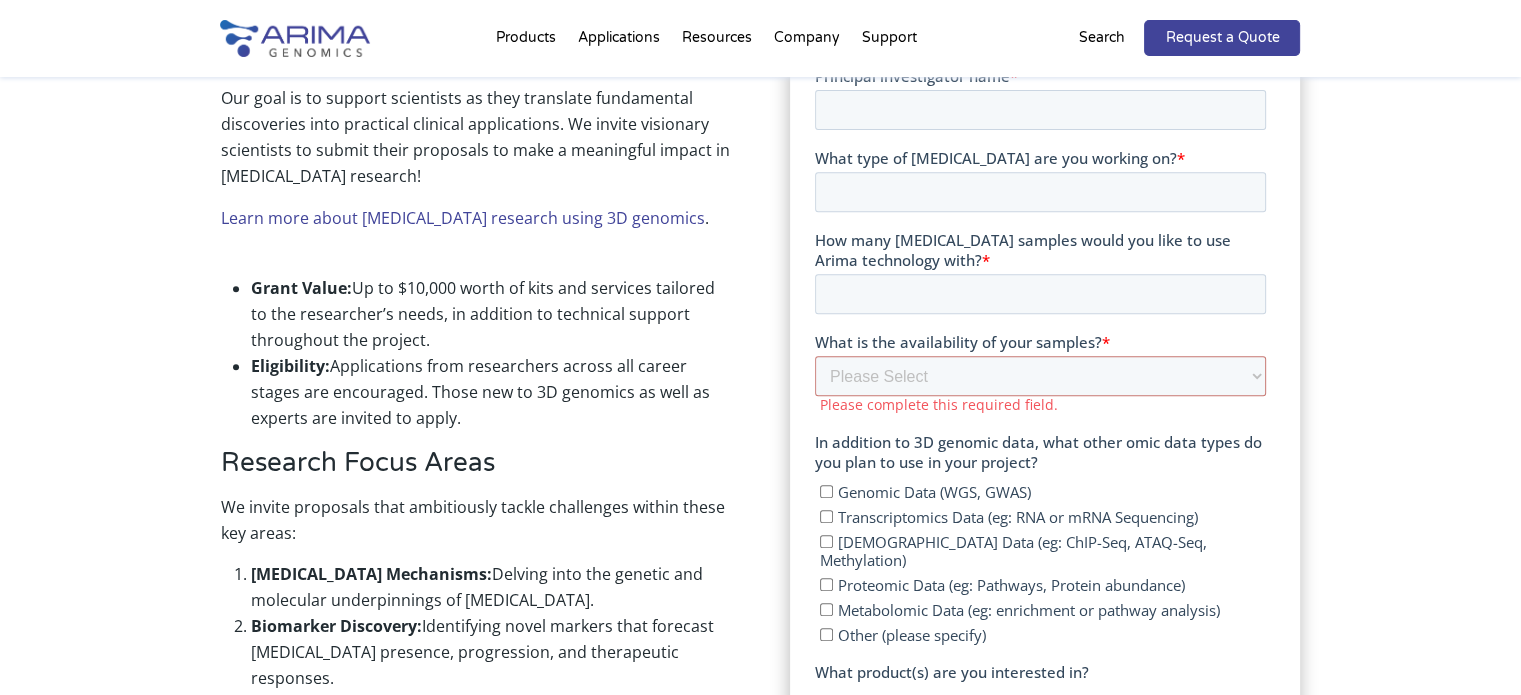 click on "Genome-Wide HiC Promoter Capture HiC Custom Capture HiC Structural Variant Detection Single Cell Services Unsure, I'd like to discuss the options" at bounding box center (1040, 761) 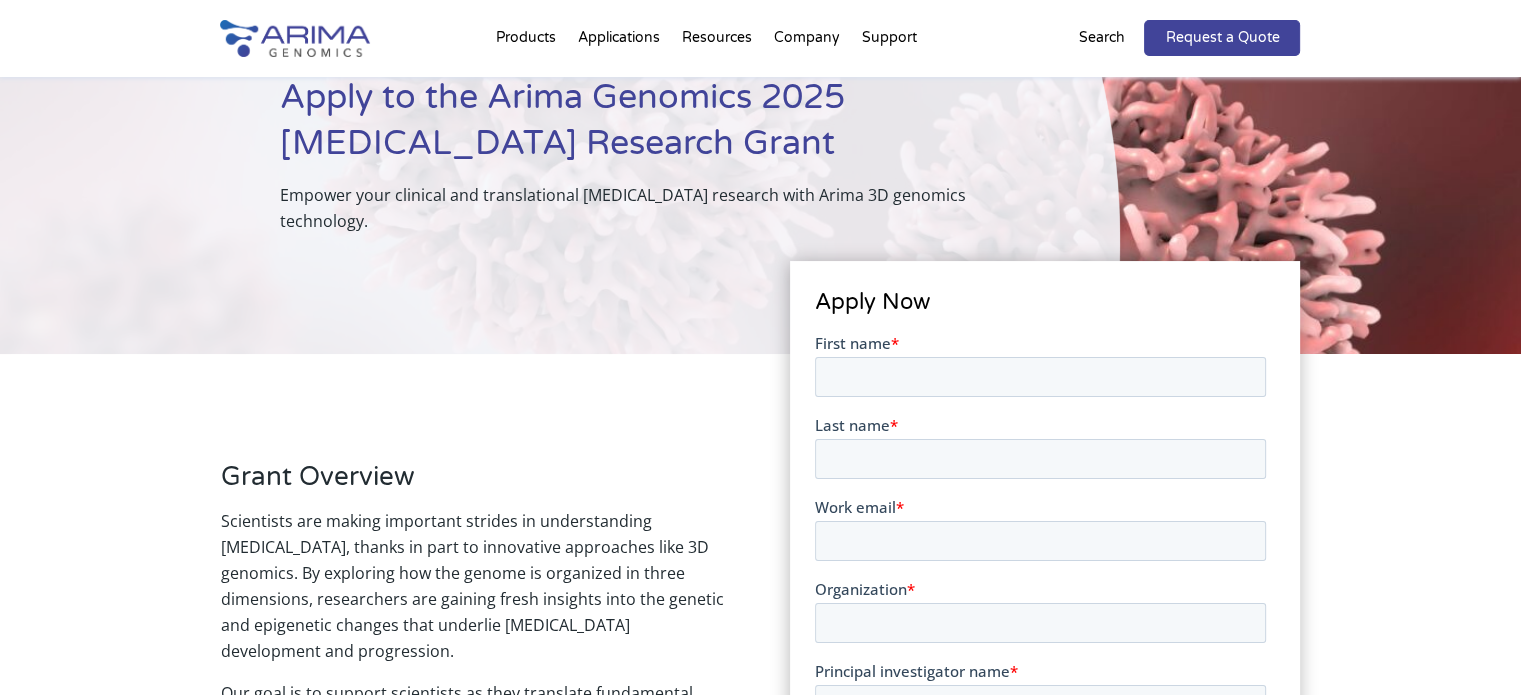 scroll, scrollTop: 201, scrollLeft: 0, axis: vertical 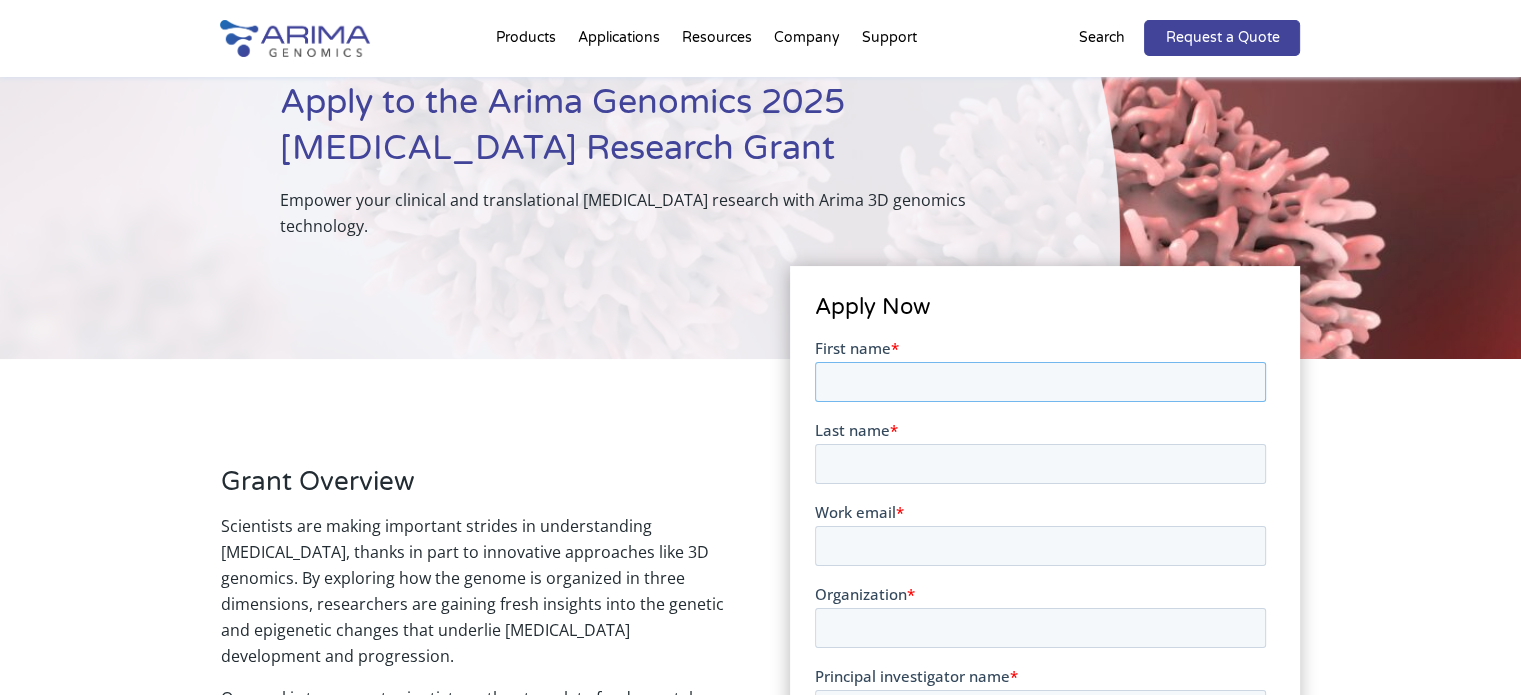 click on "First name *" at bounding box center [1040, 381] 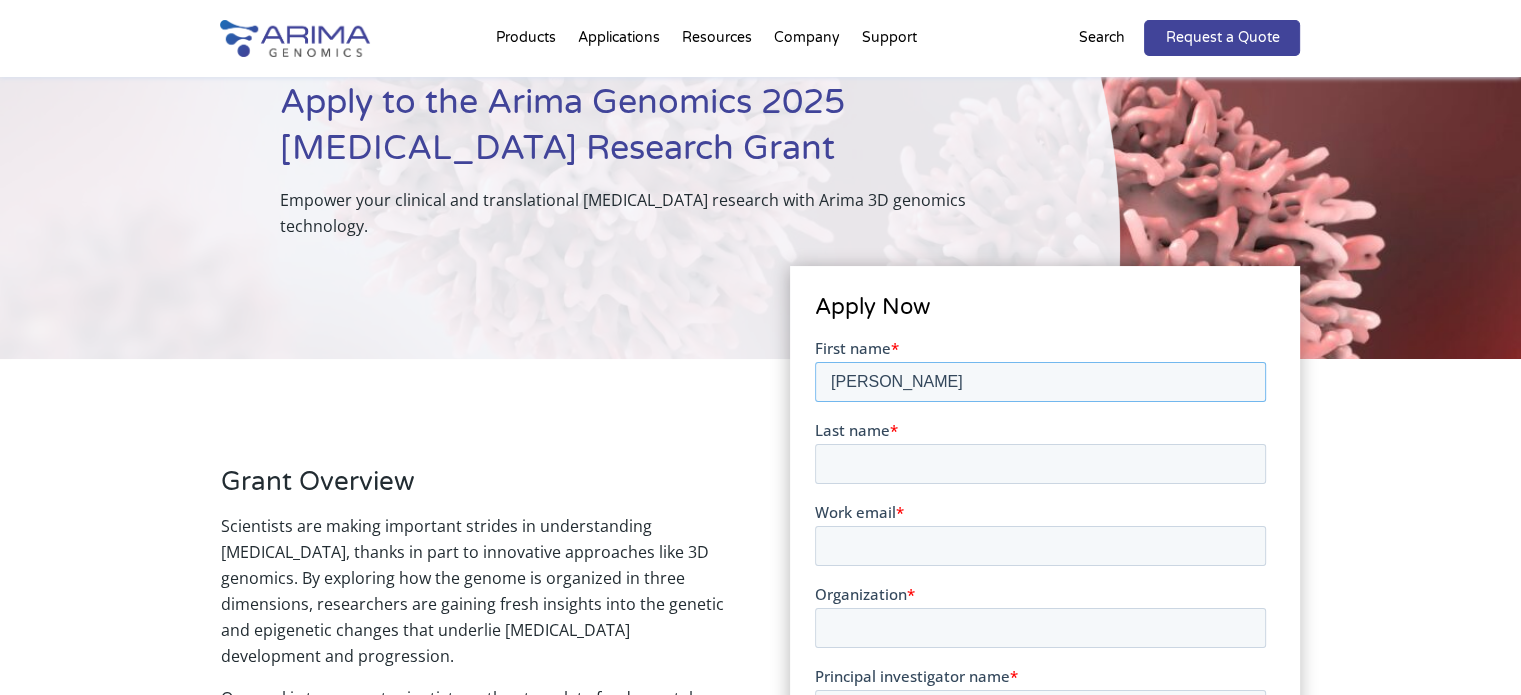 type on "[PERSON_NAME]" 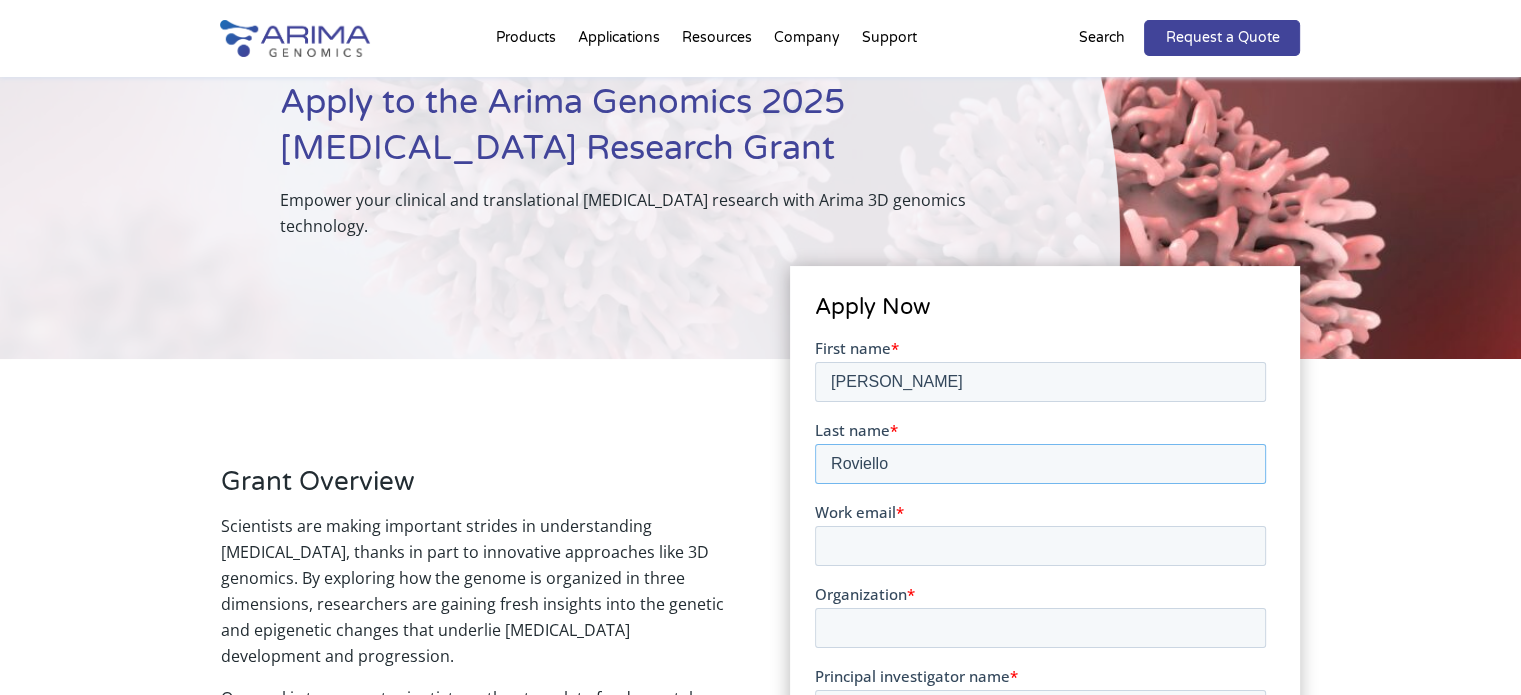 type on "Roviello" 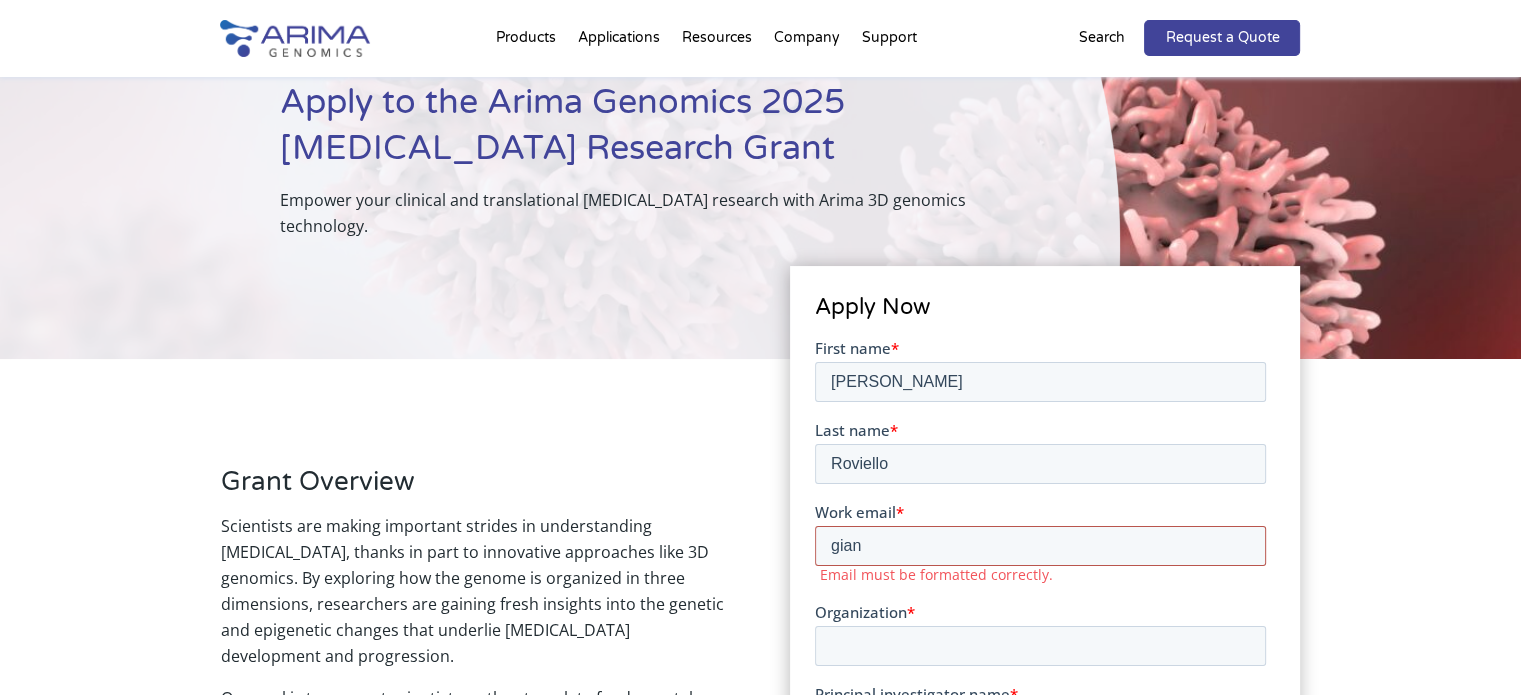 type on "[PERSON_NAME][EMAIL_ADDRESS][PERSON_NAME][DOMAIN_NAME]" 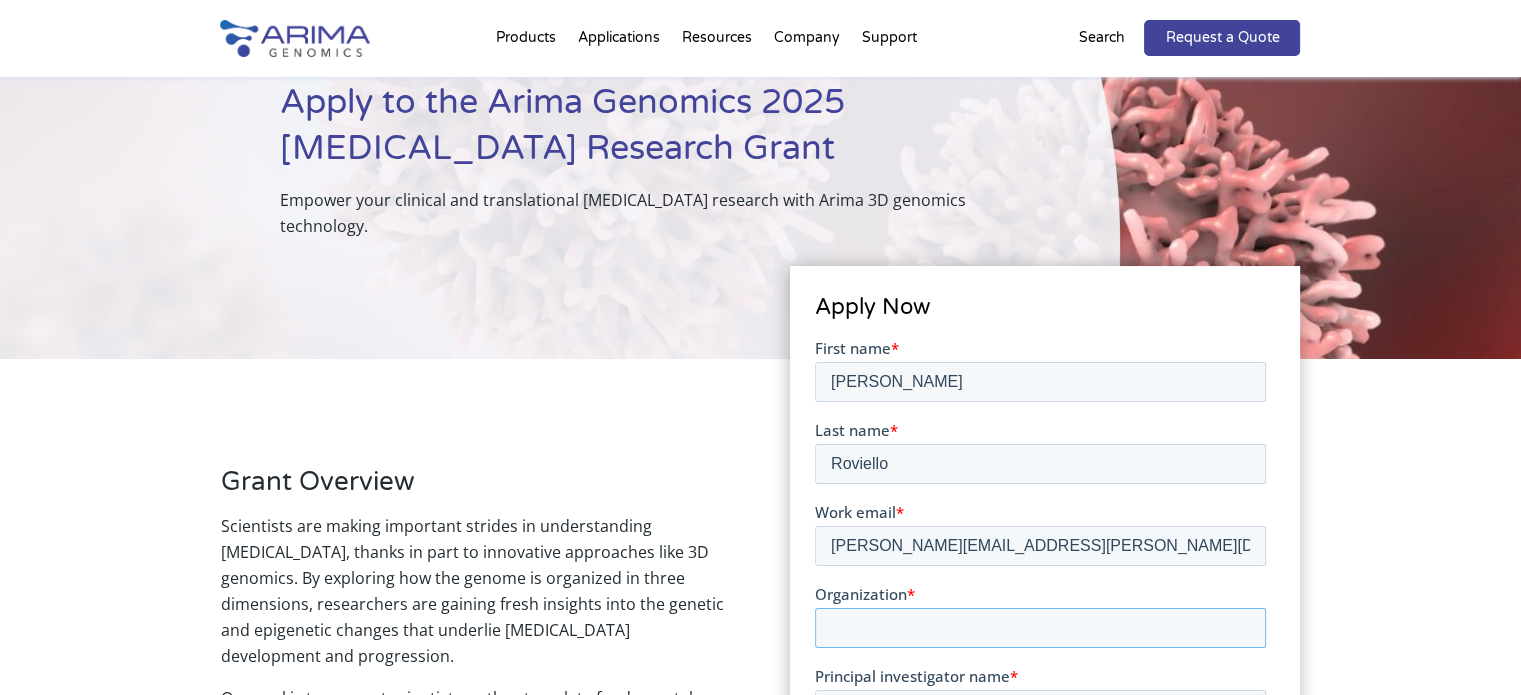 click on "Organization *" at bounding box center (1040, 627) 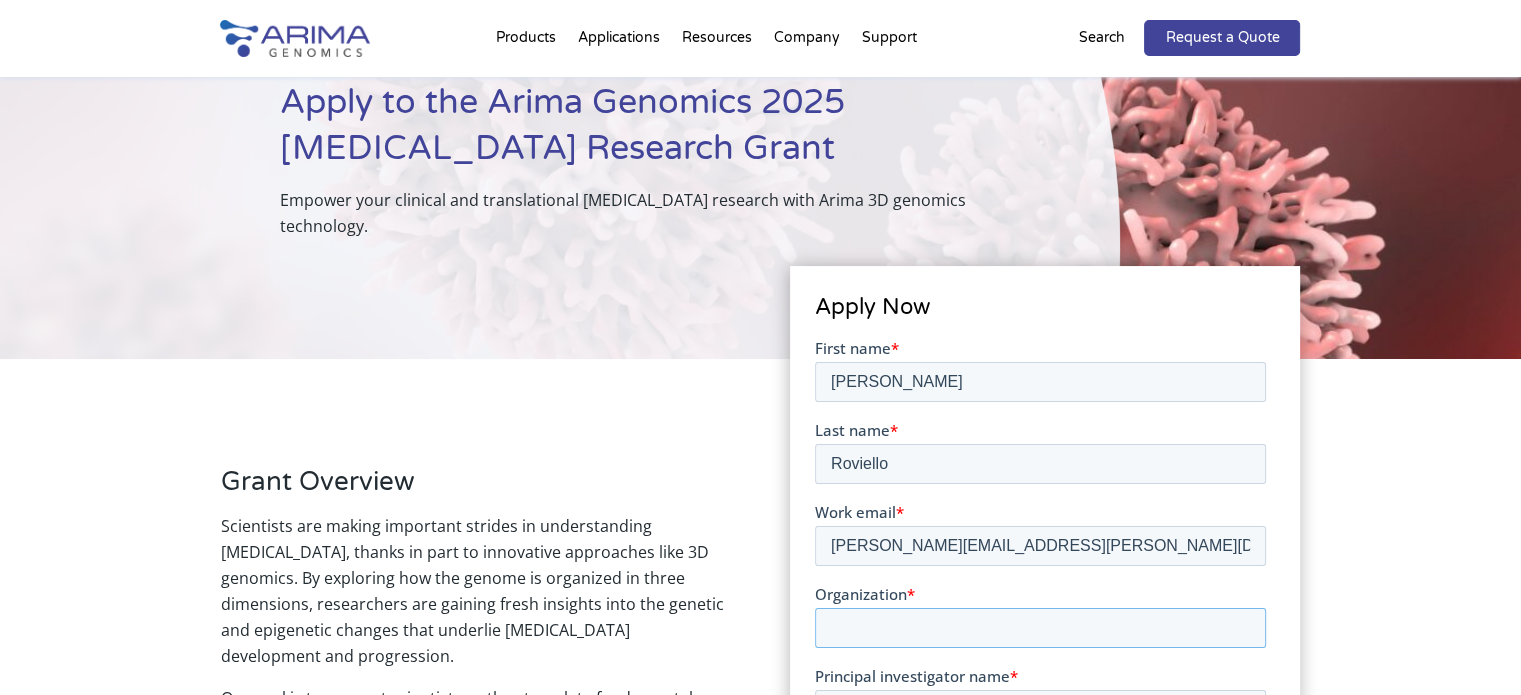 type on "UNIFI - [GEOGRAPHIC_DATA] - DSS" 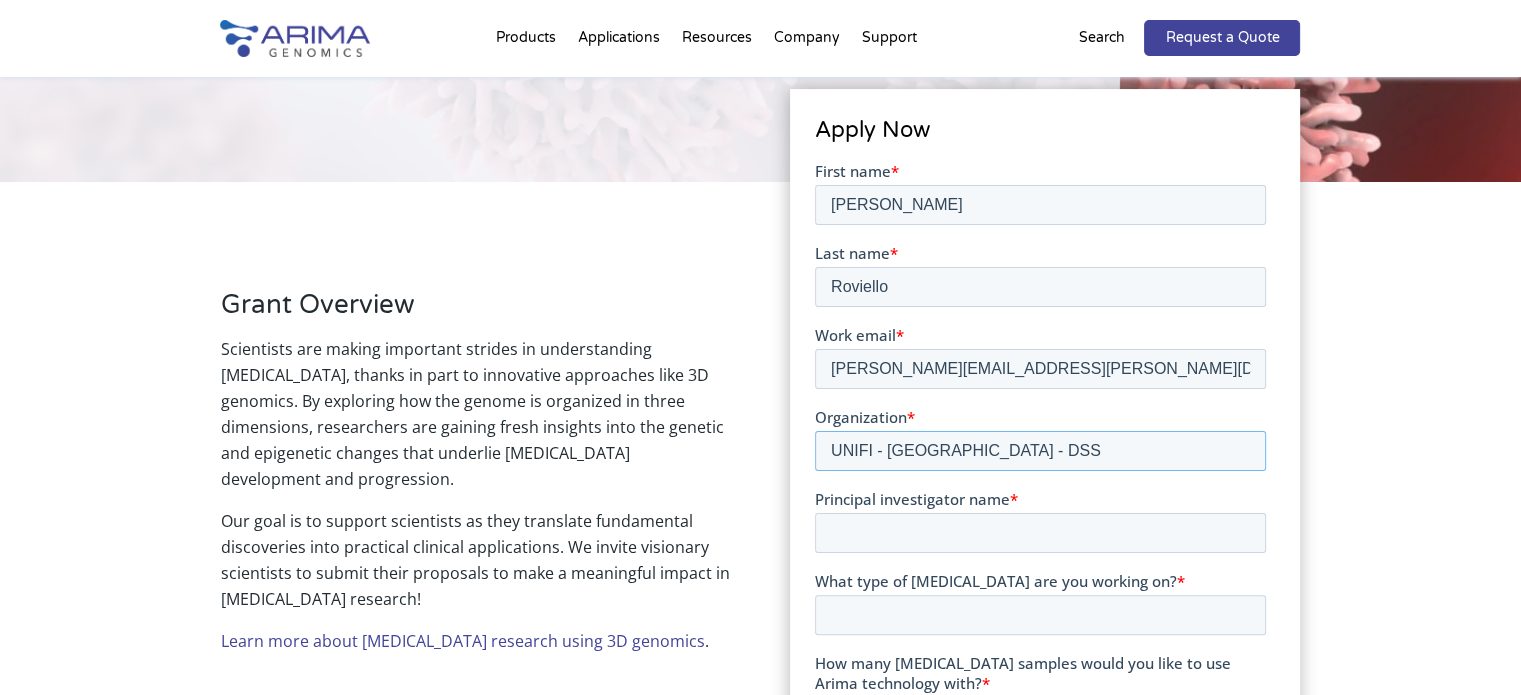 scroll, scrollTop: 401, scrollLeft: 0, axis: vertical 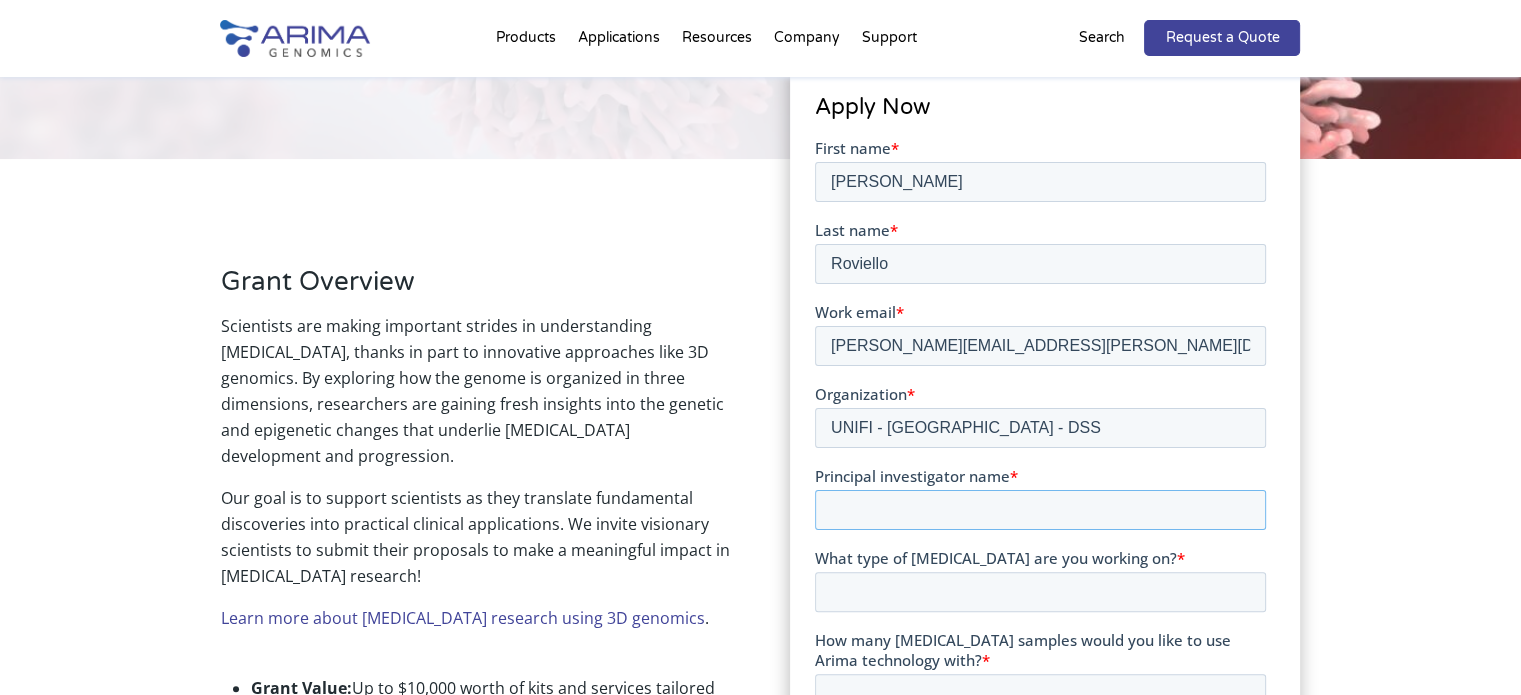 click on "Principal investigator name *" at bounding box center (1040, 509) 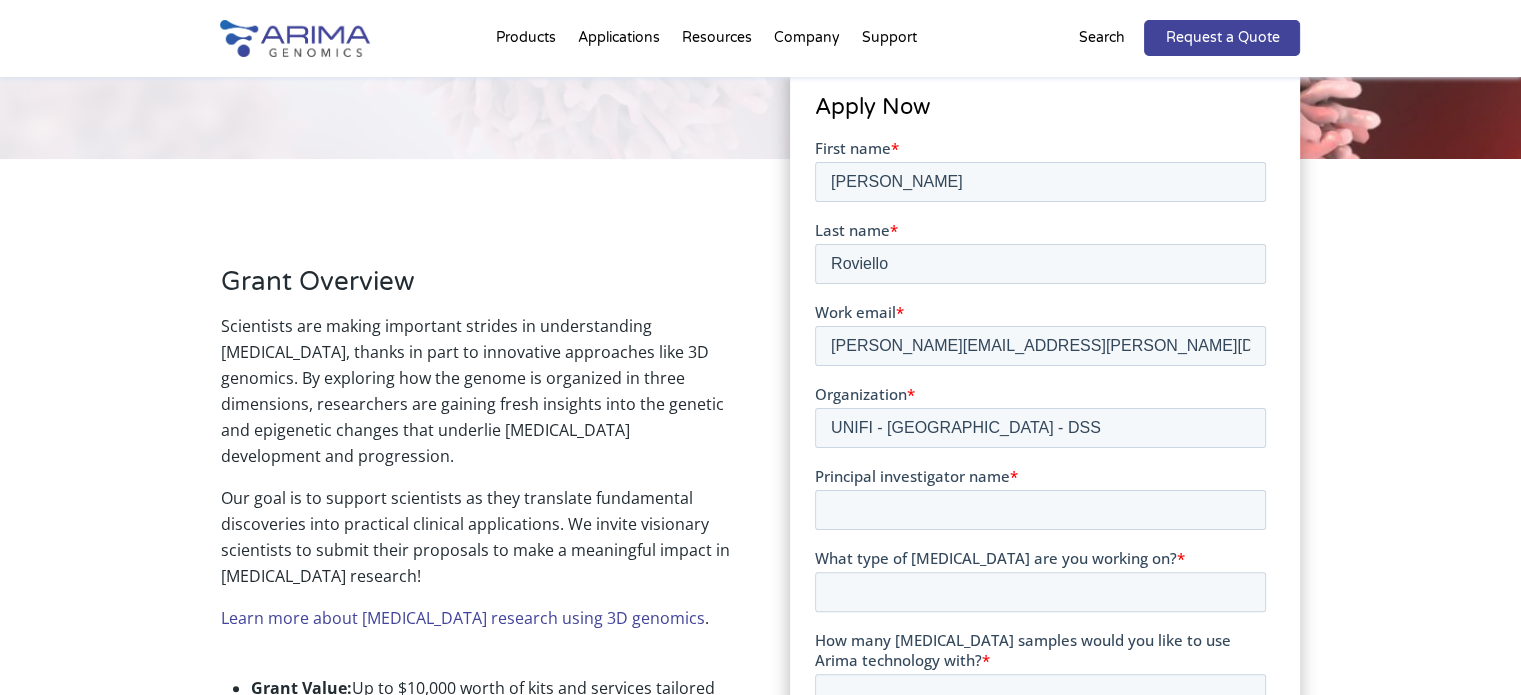 type on "[PERSON_NAME][EMAIL_ADDRESS][PERSON_NAME][DOMAIN_NAME]" 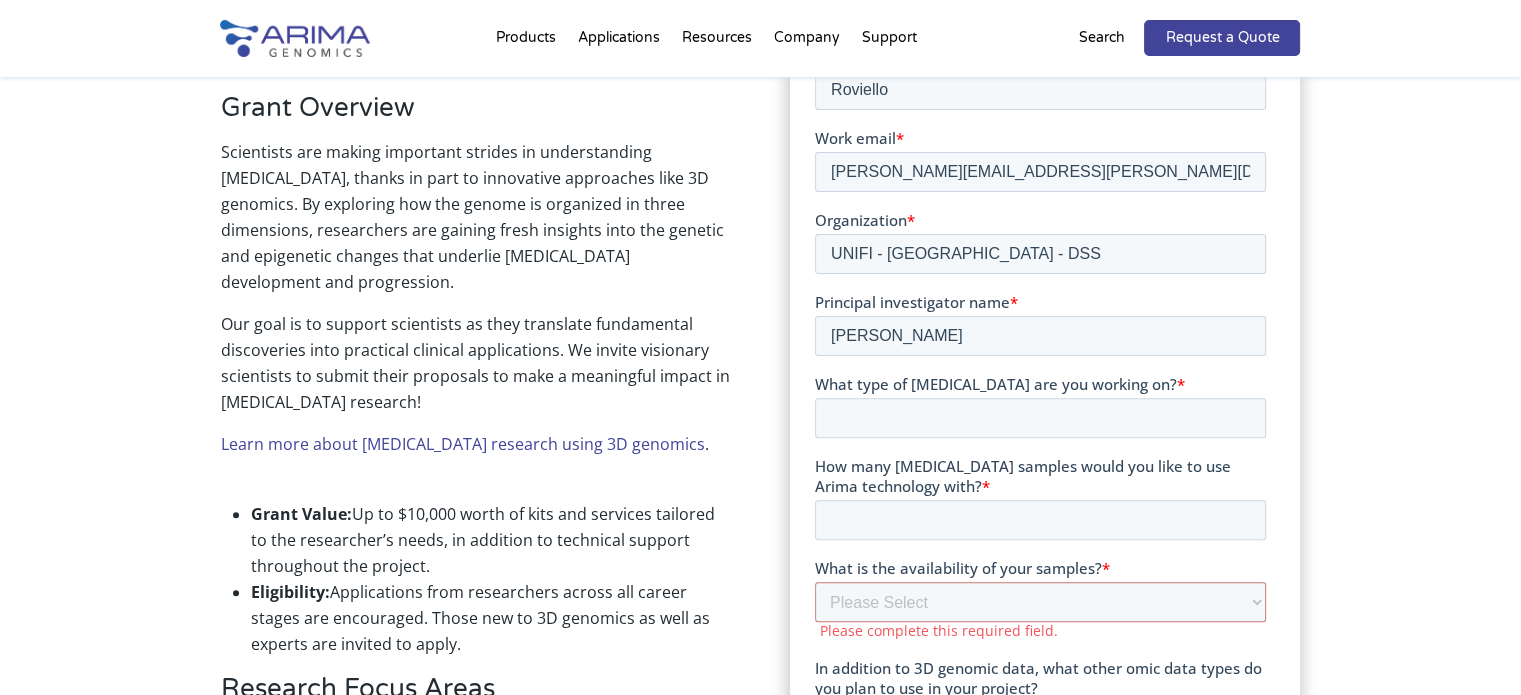 scroll, scrollTop: 601, scrollLeft: 0, axis: vertical 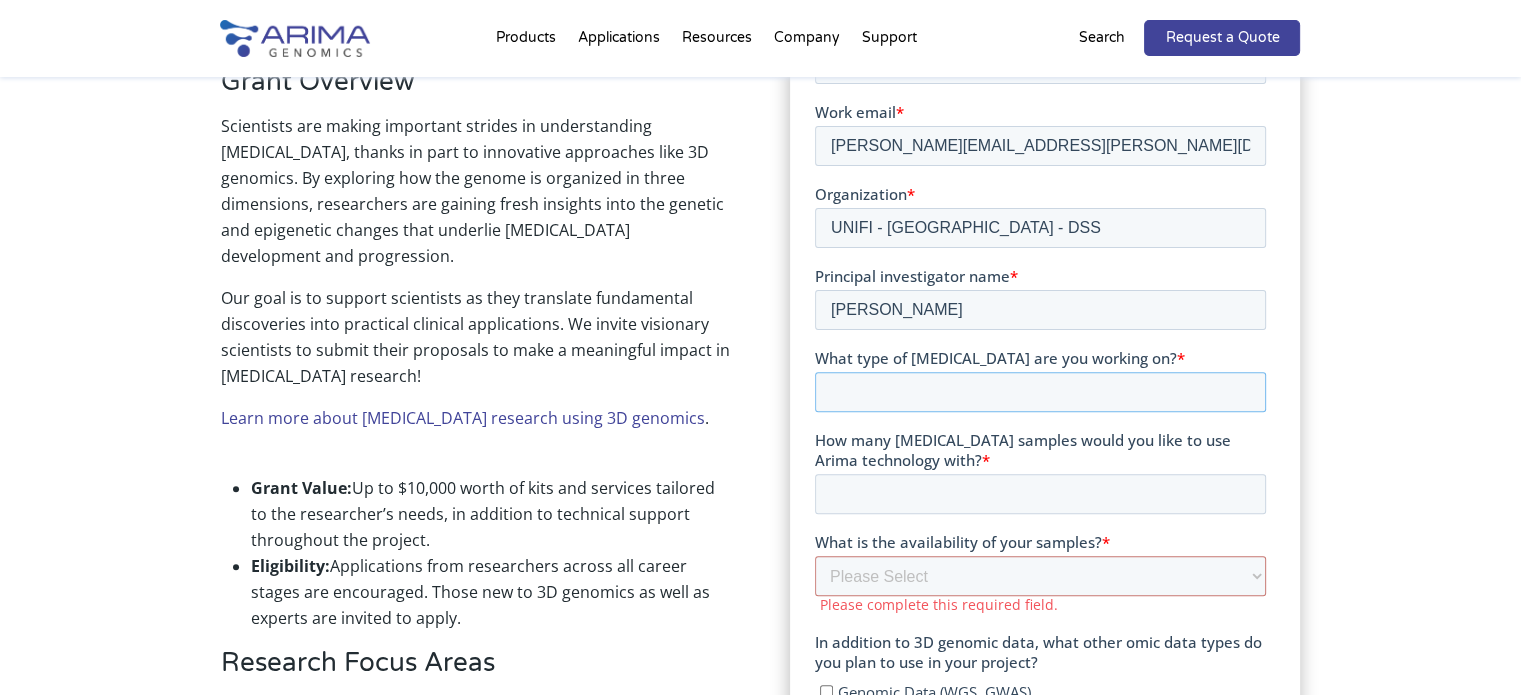 click on "What type of [MEDICAL_DATA] are you working on?  *" at bounding box center (1040, 392) 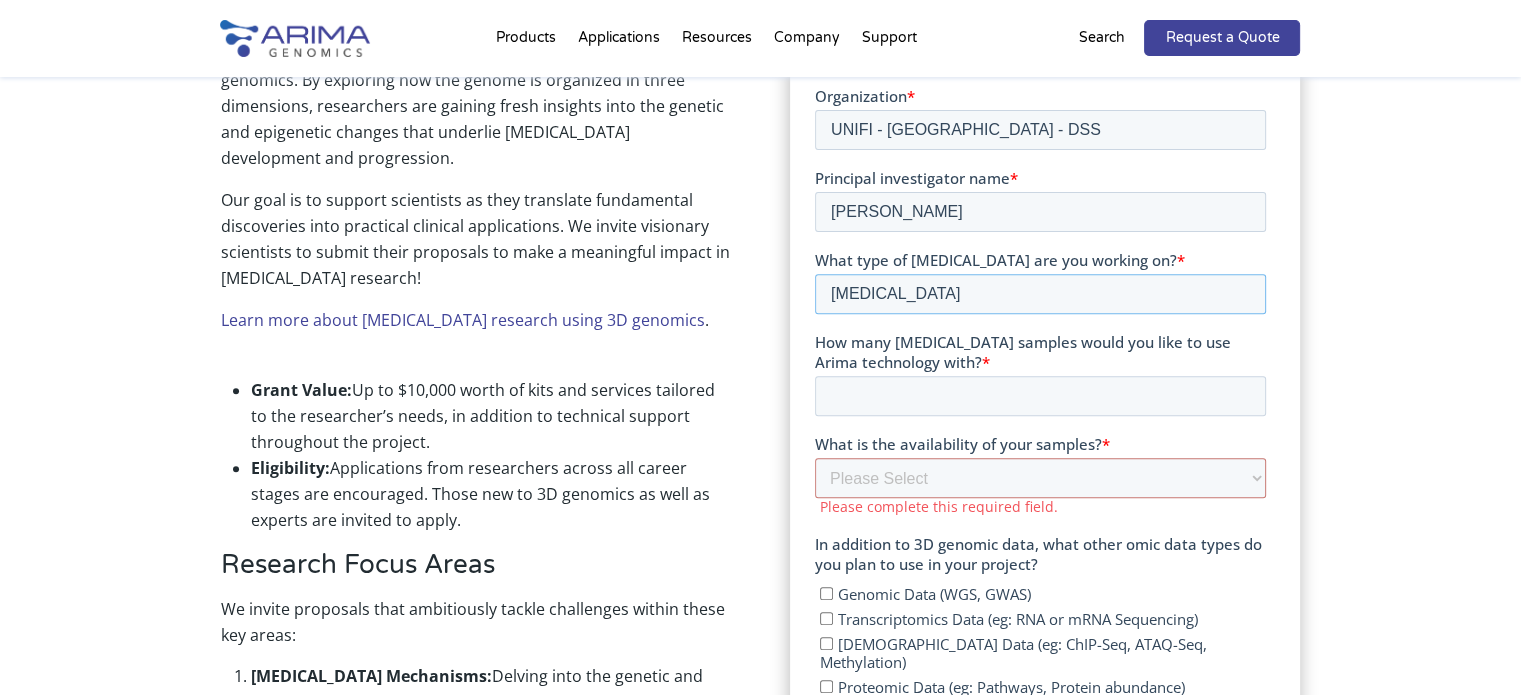 scroll, scrollTop: 701, scrollLeft: 0, axis: vertical 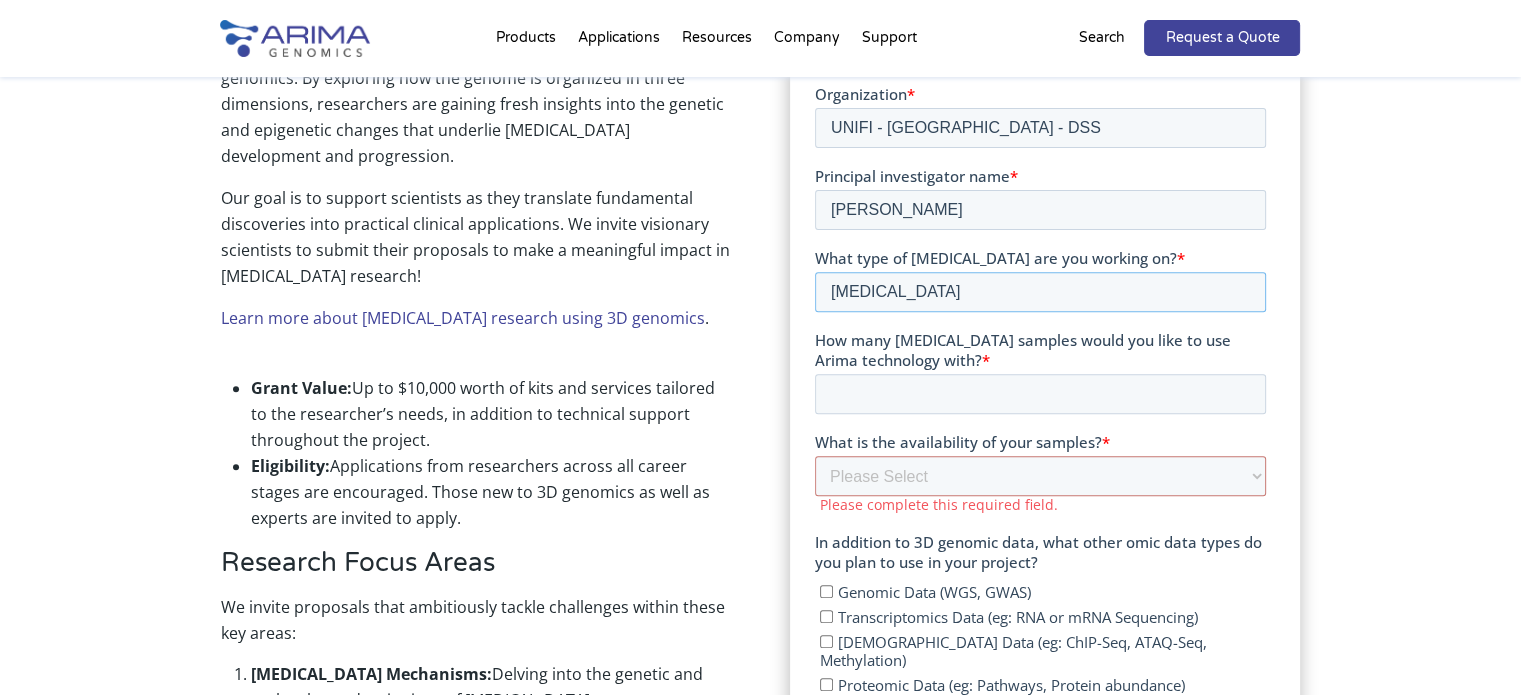 type on "[MEDICAL_DATA]" 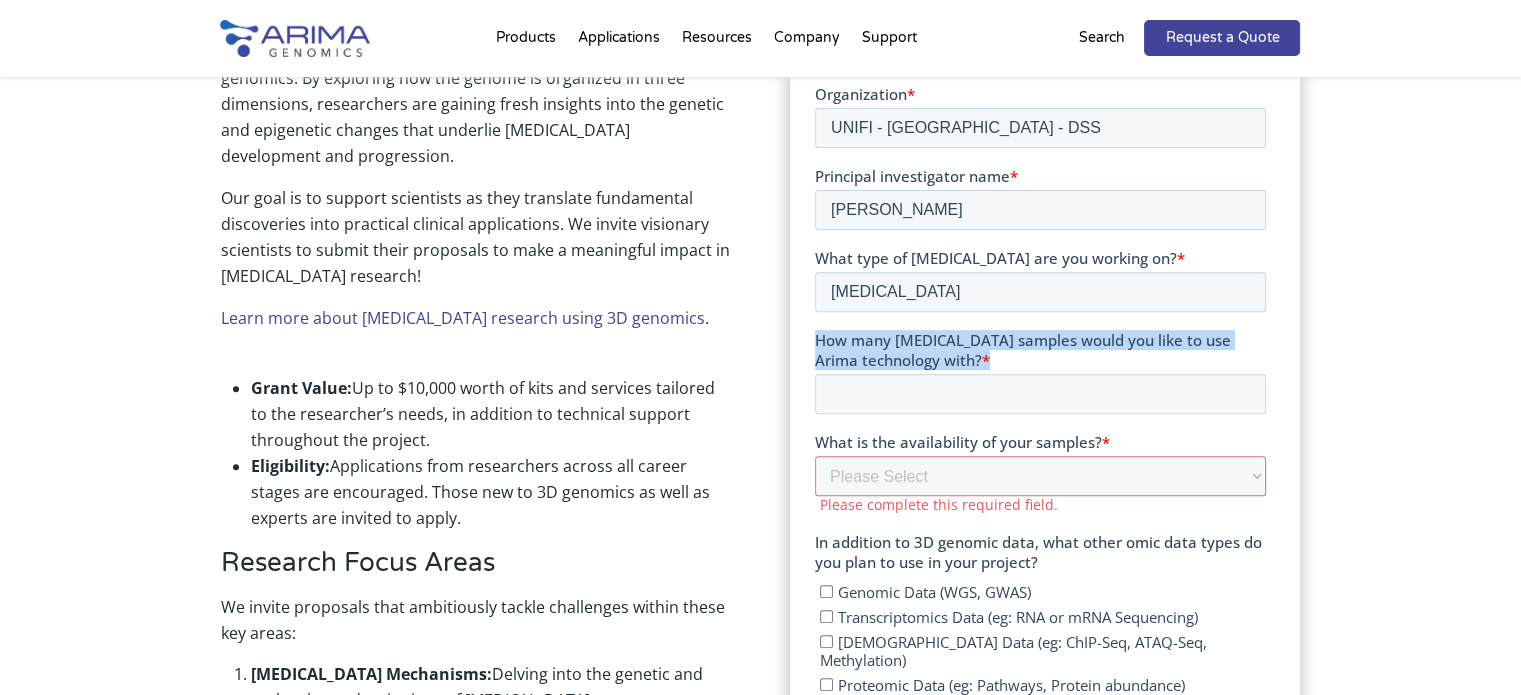 drag, startPoint x: 819, startPoint y: 333, endPoint x: 1029, endPoint y: 362, distance: 211.99292 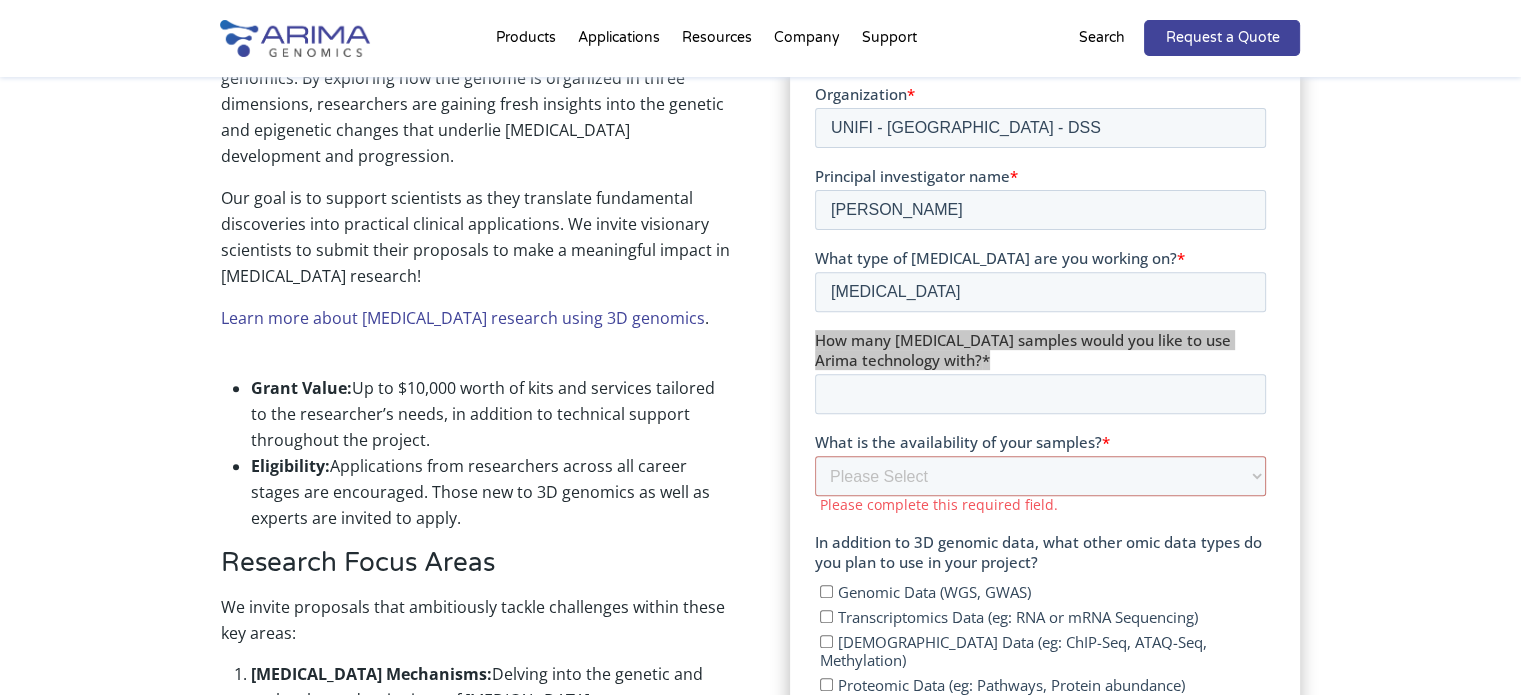 drag, startPoint x: 96, startPoint y: 513, endPoint x: 774, endPoint y: 335, distance: 700.97644 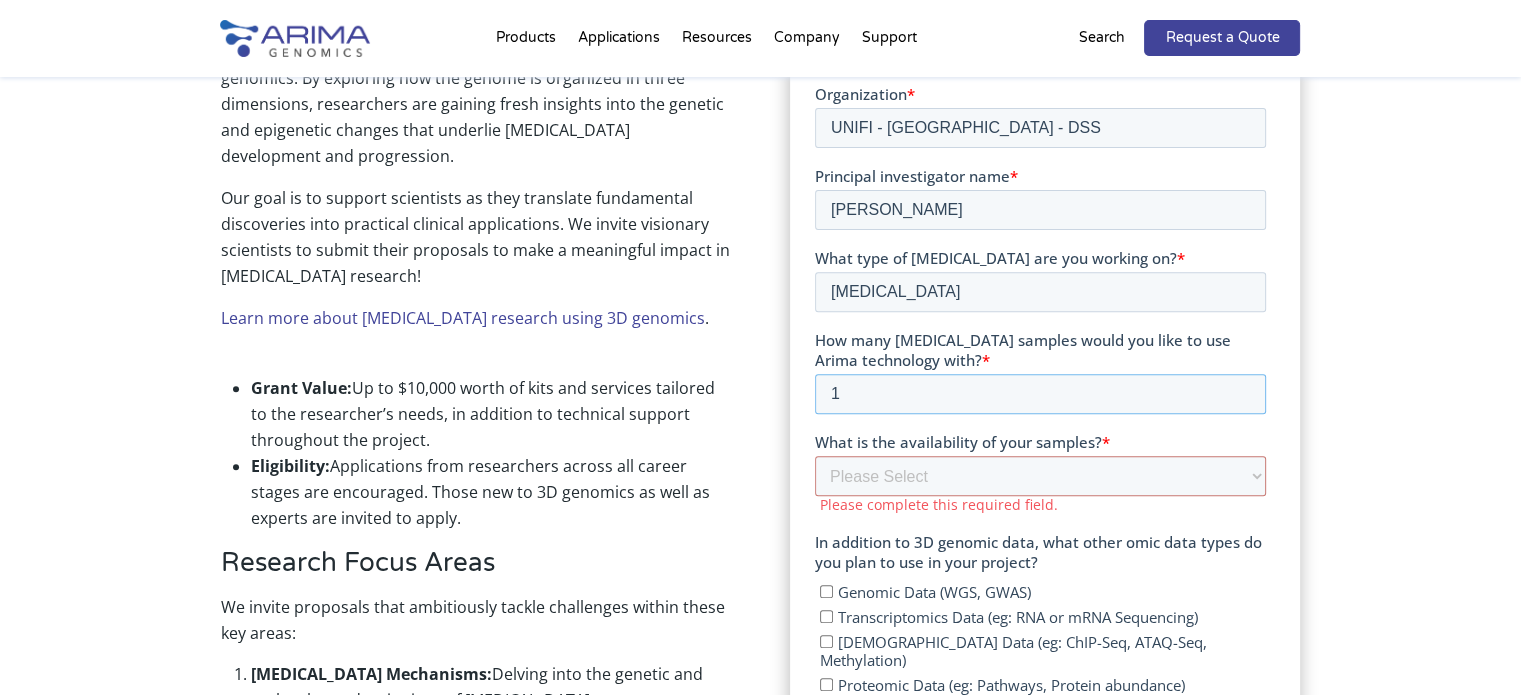 click on "1" at bounding box center [1040, 394] 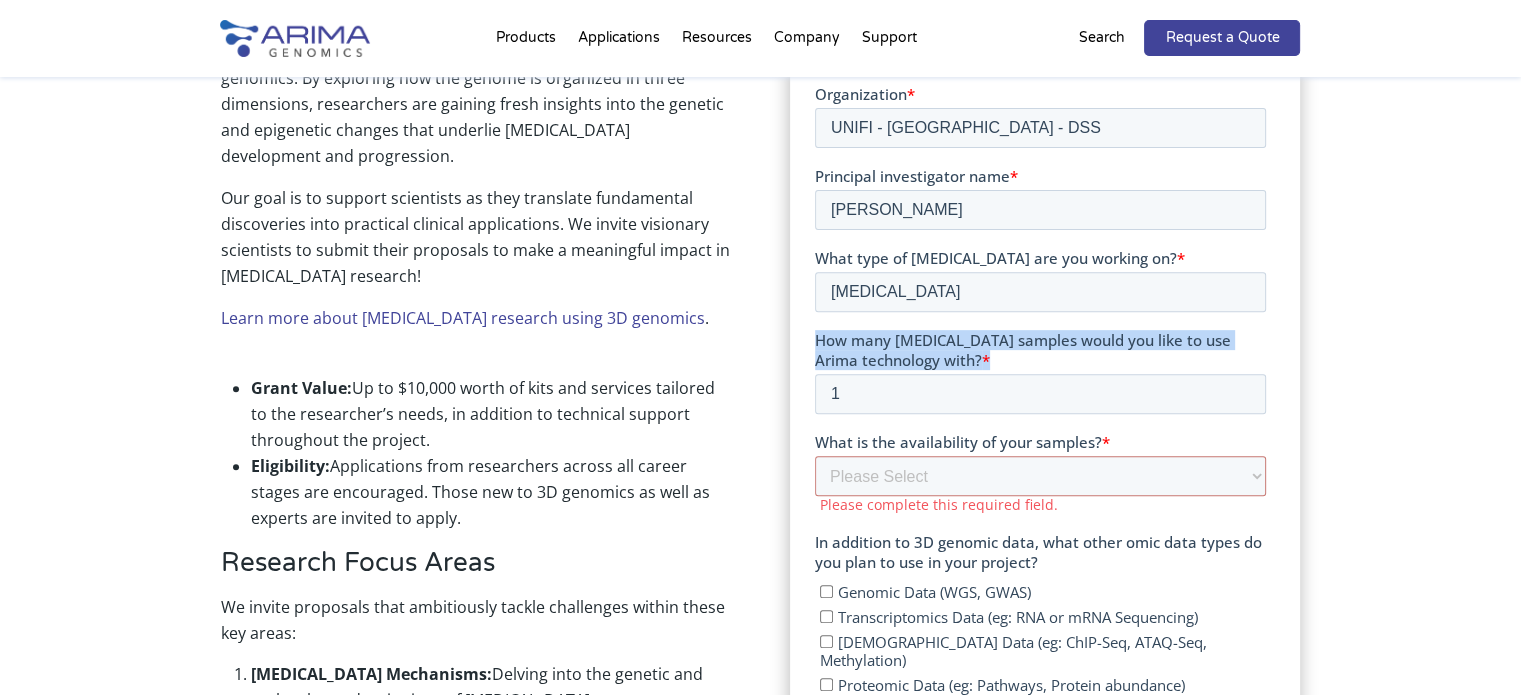 drag, startPoint x: 955, startPoint y: 358, endPoint x: 1628, endPoint y: 155, distance: 702.9495 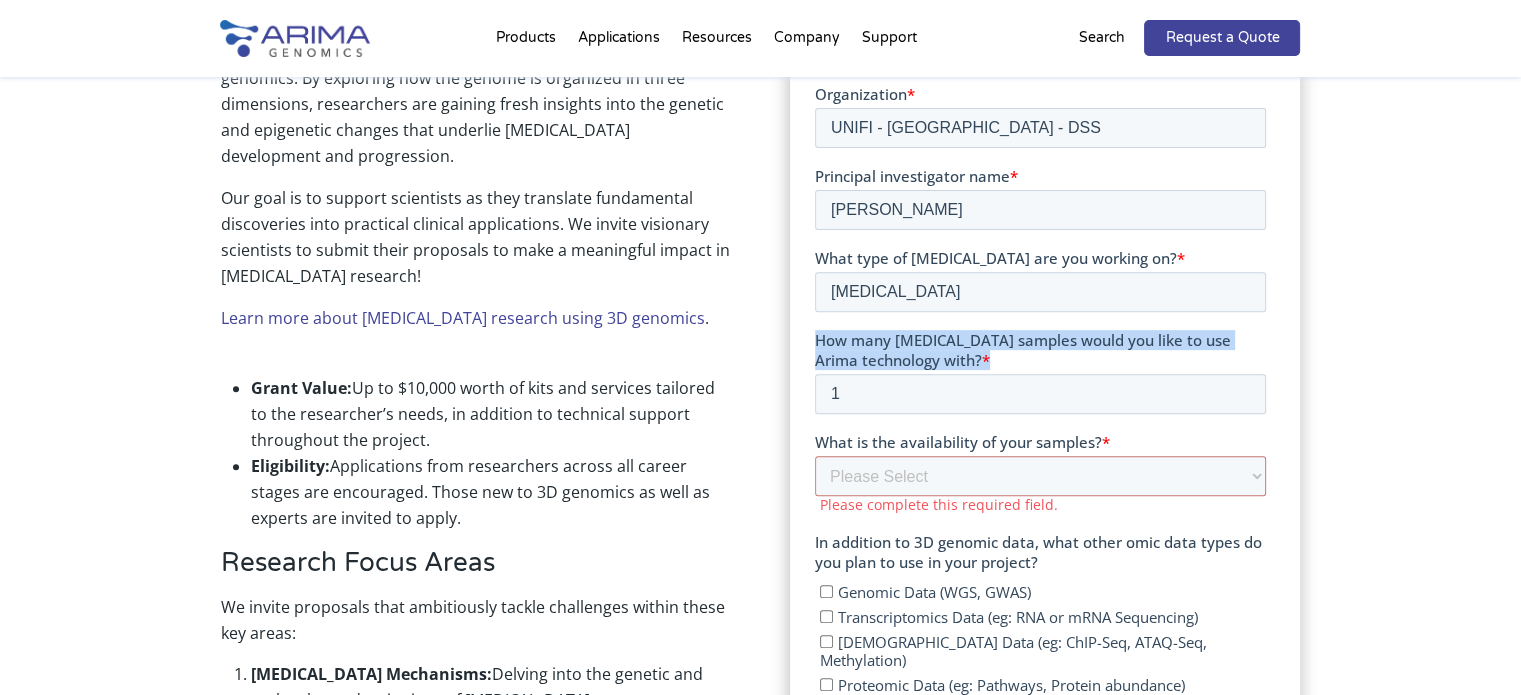click on "First name * [PERSON_NAME] Last name * [PERSON_NAME] Work email * [PERSON_NAME][EMAIL_ADDRESS][PERSON_NAME][DOMAIN_NAME] Organization * UNIFI - [GEOGRAPHIC_DATA] - DSS Principal investigator name * [PERSON_NAME] What type of [MEDICAL_DATA] are you working on?  * [MEDICAL_DATA] How many [MEDICAL_DATA] samples would you like to use Arima technology with? * 1 What is the availability of your samples? * Please Select Currently ready for use Will be ready [DATE] Will take longer than 2 months to acquire Please complete this required field. In addition to 3D genomic data, what other omic data types do you plan to use in your project? Genomic Data (WGS, GWAS) Transcriptomics Data (eg: RNA or mRNA Sequencing) Epigenomic Data (eg: ChIP-Seq, ATAQ-Seq, Methylation) Proteomic Data (eg: Pathways, Protein abundance) Metabolomic Data (eg: enrichment or pathway analysis) Other (please specify) What product(s) are you interested in? Genome-Wide HiC Promoter Capture HiC Custom Capture HiC Structural Variant Detection Single Cell Services" 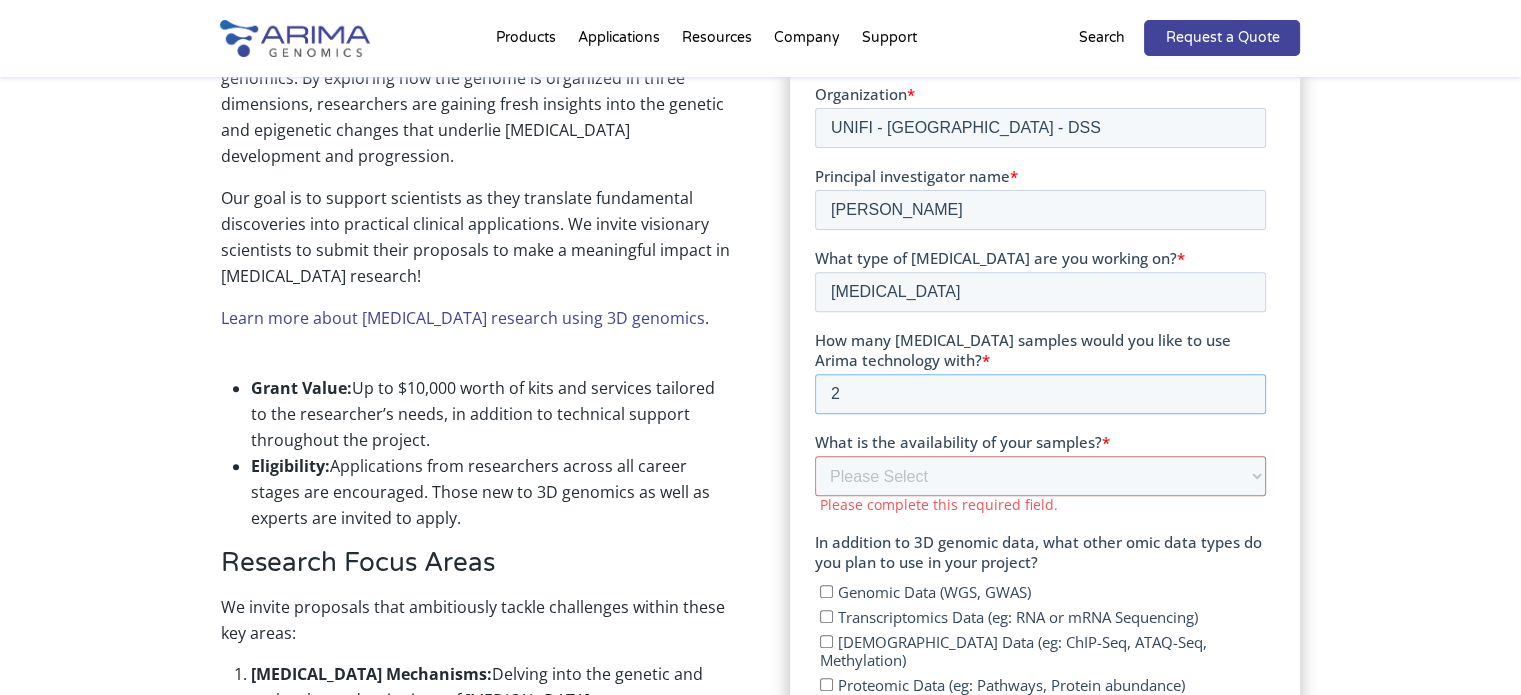 click on "2" at bounding box center (1040, 394) 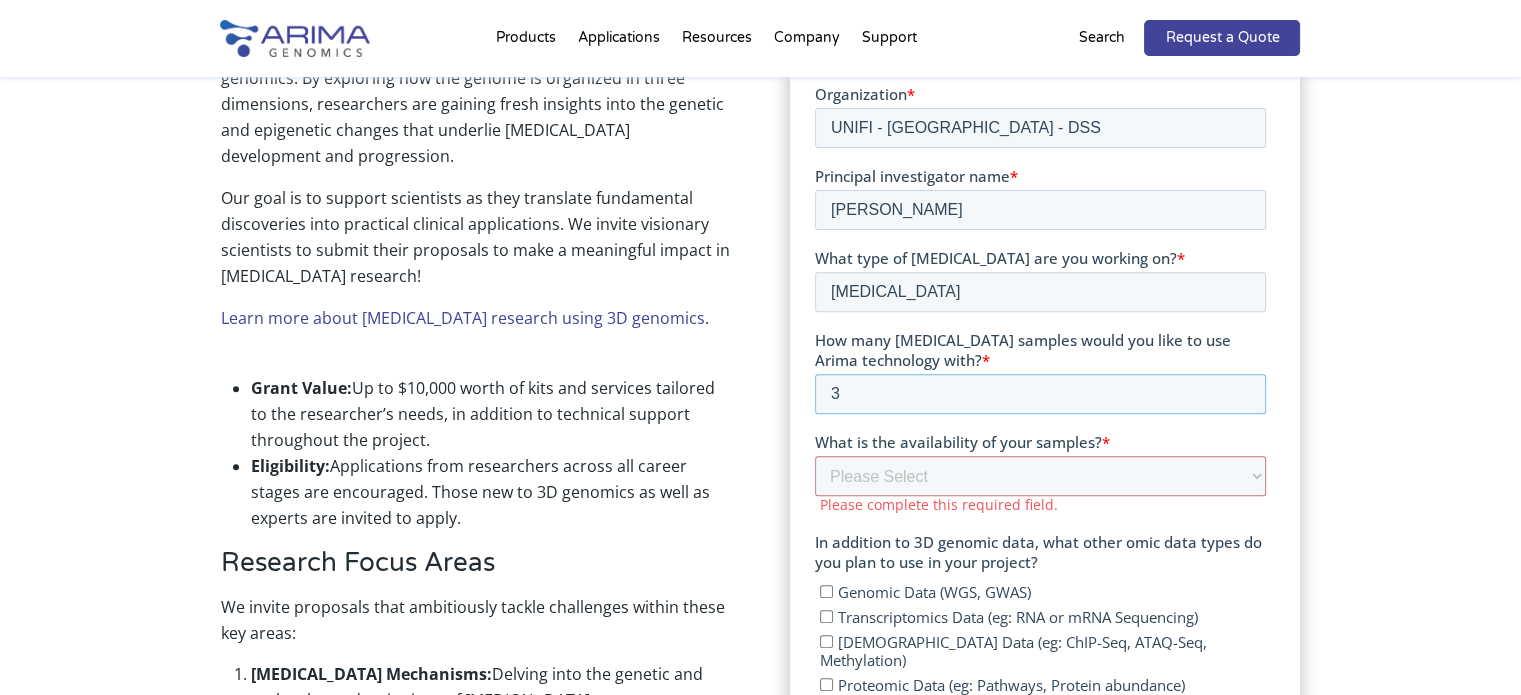 click on "3" at bounding box center [1040, 394] 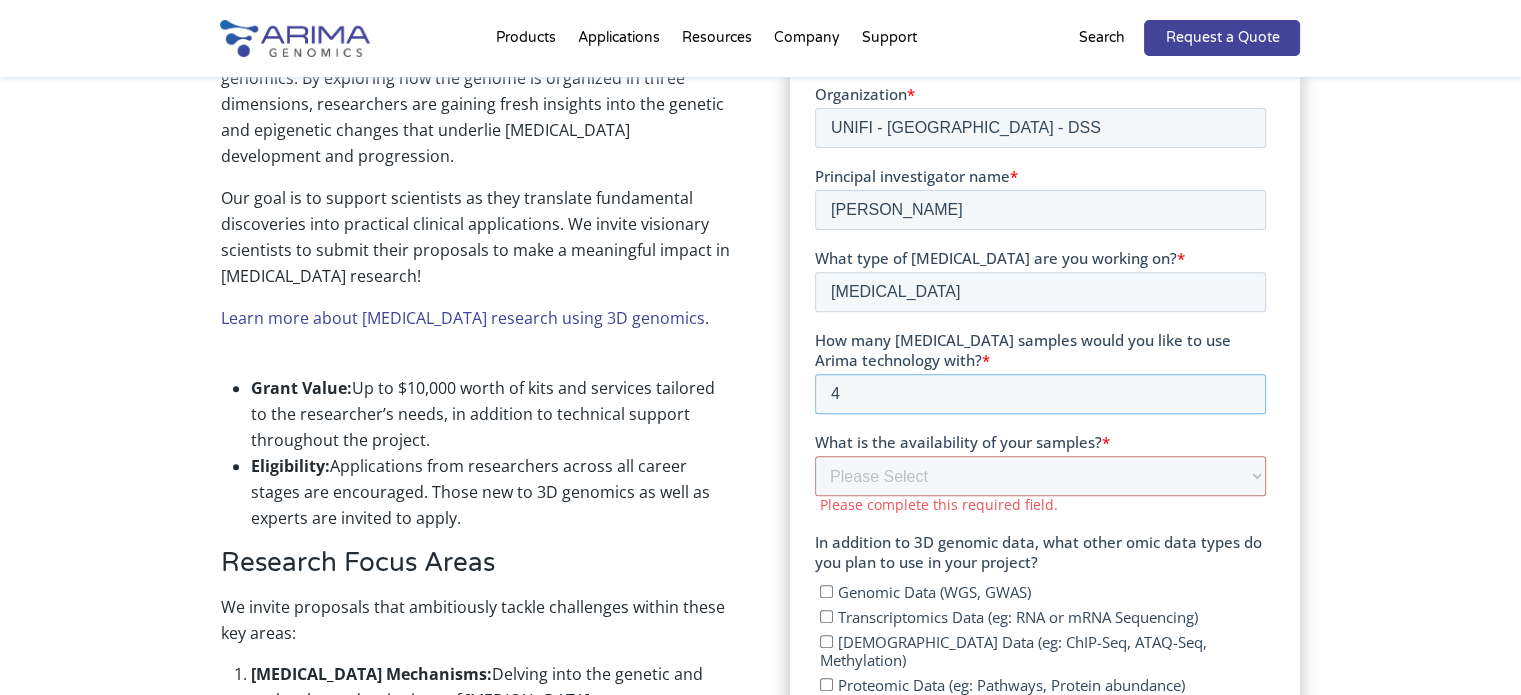 click on "4" at bounding box center (1040, 394) 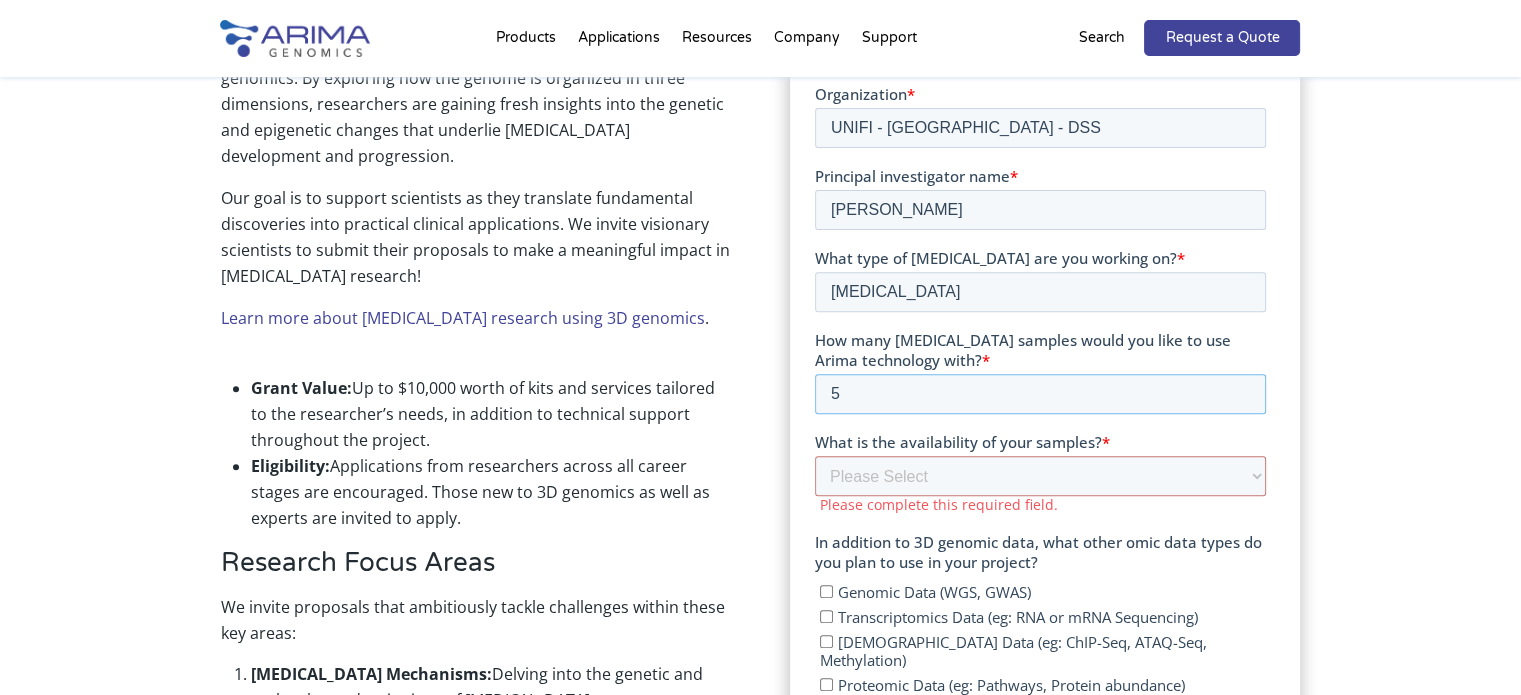 click on "5" at bounding box center (1040, 394) 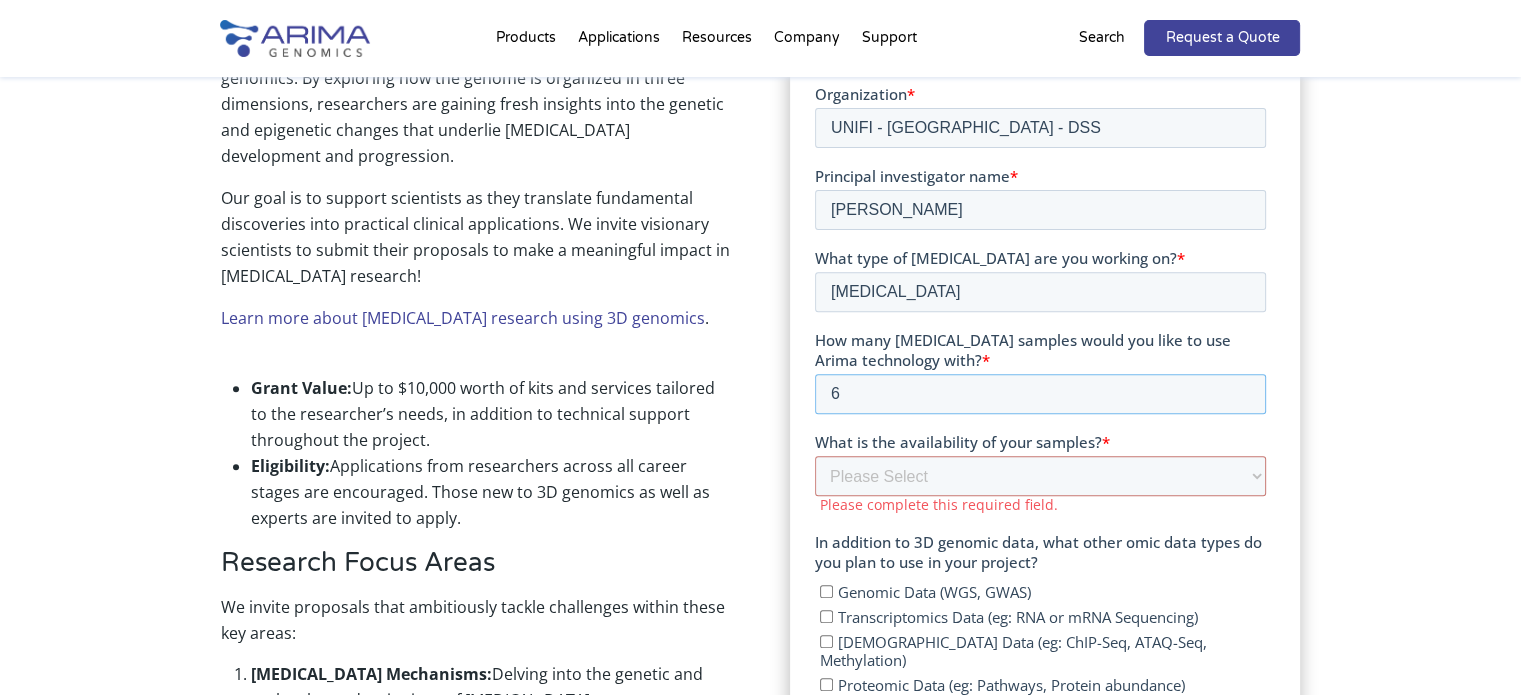 click on "6" at bounding box center [1040, 394] 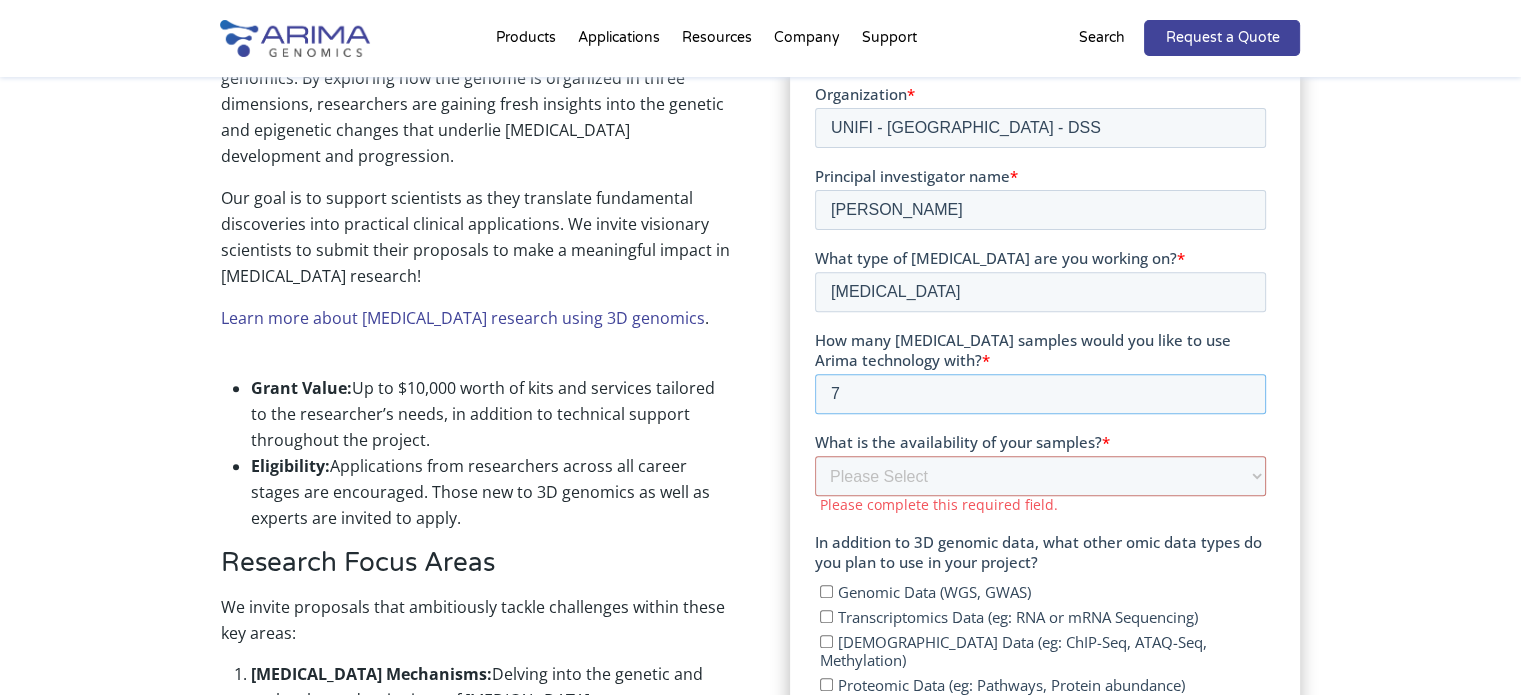 click on "7" at bounding box center (1040, 394) 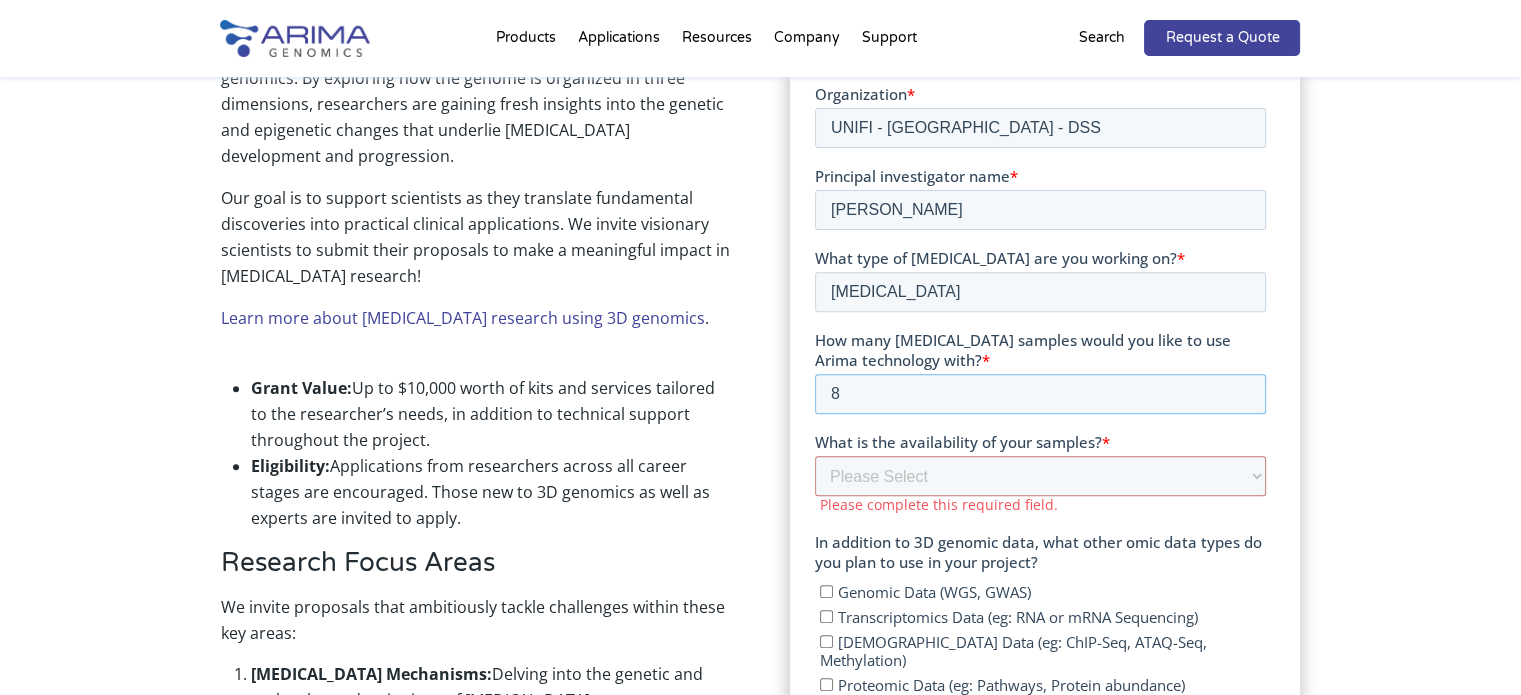 click on "8" at bounding box center (1040, 394) 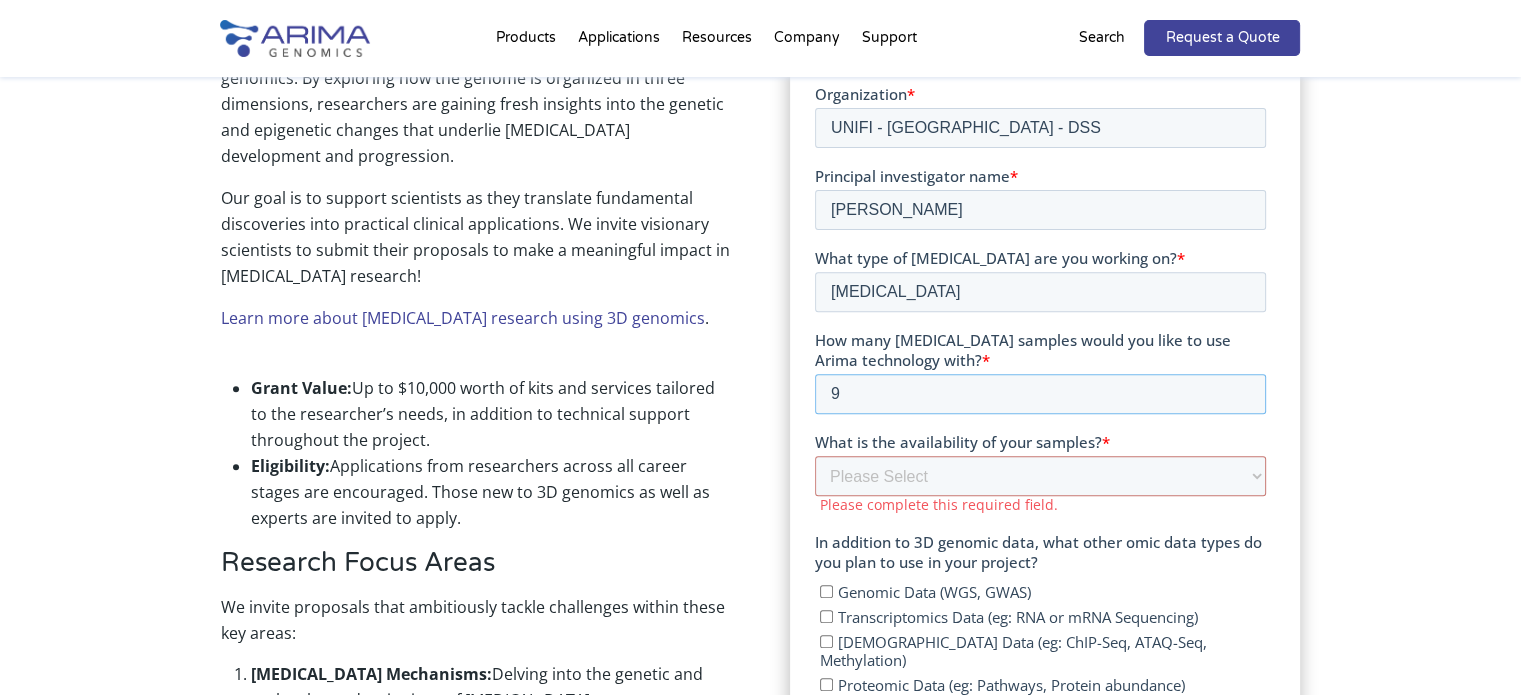 click on "9" at bounding box center (1040, 394) 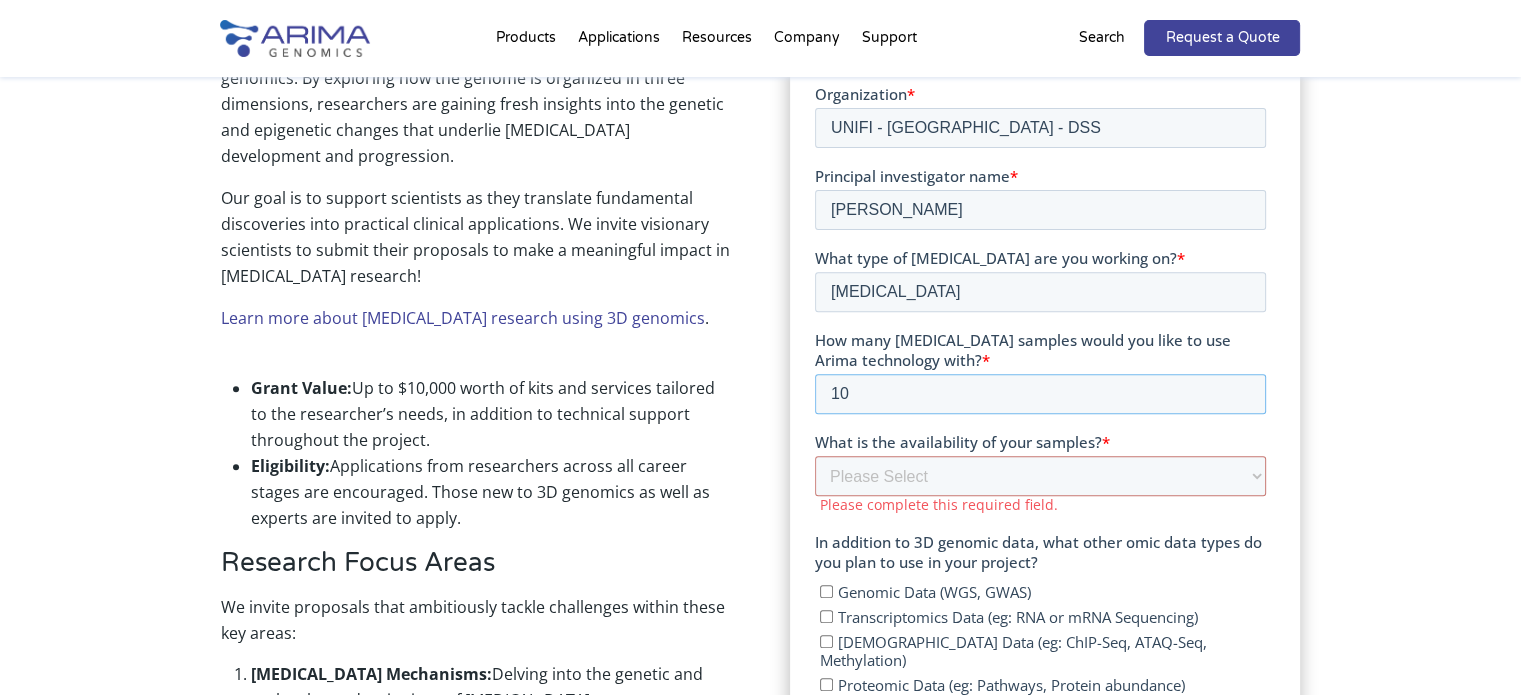 click on "10" at bounding box center (1040, 394) 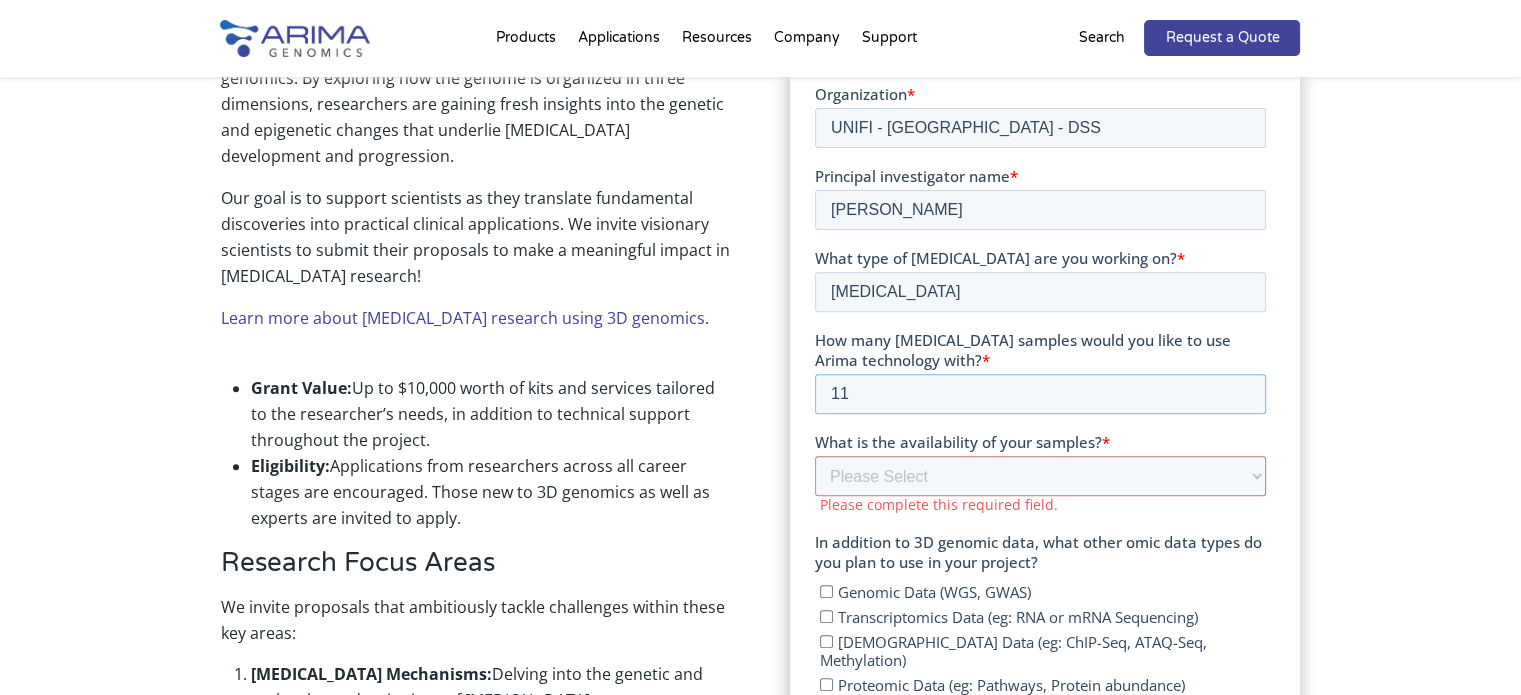 click on "11" at bounding box center [1040, 394] 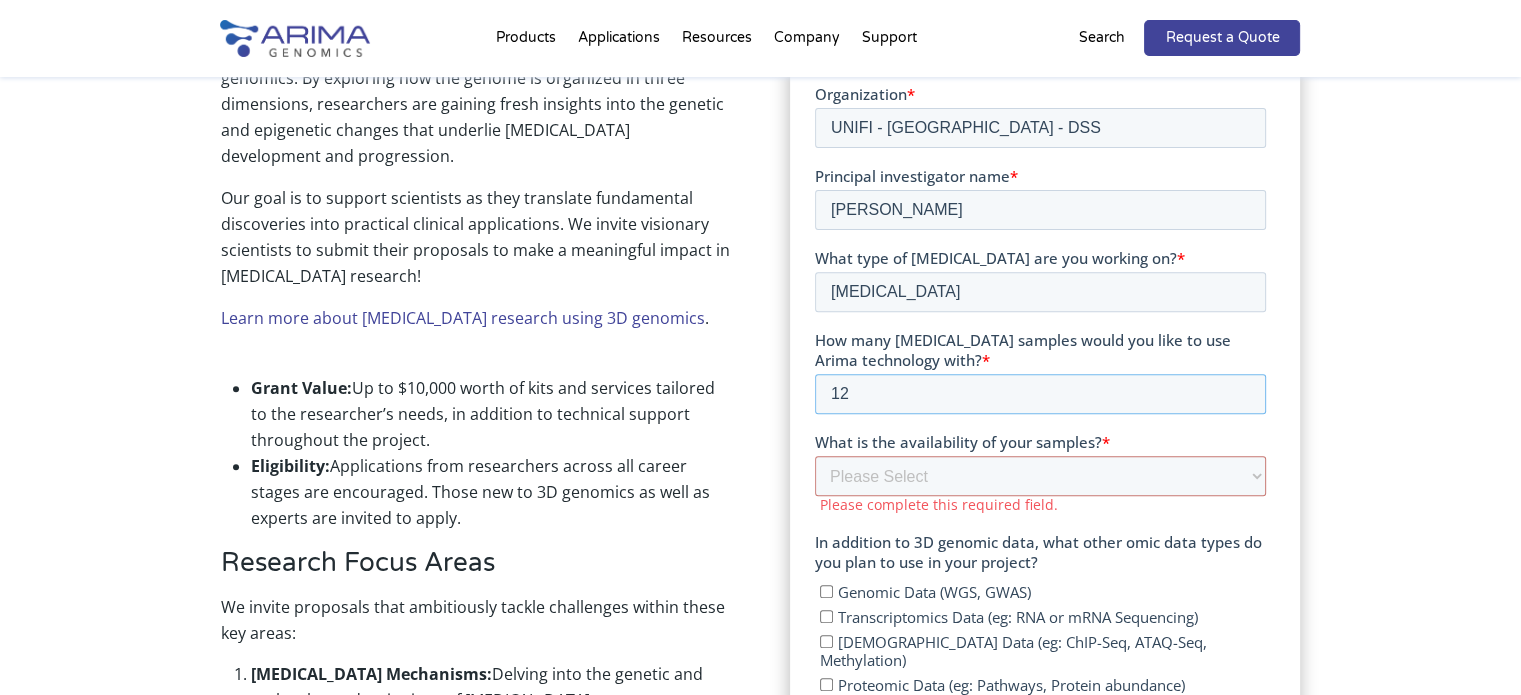 click on "12" at bounding box center (1040, 394) 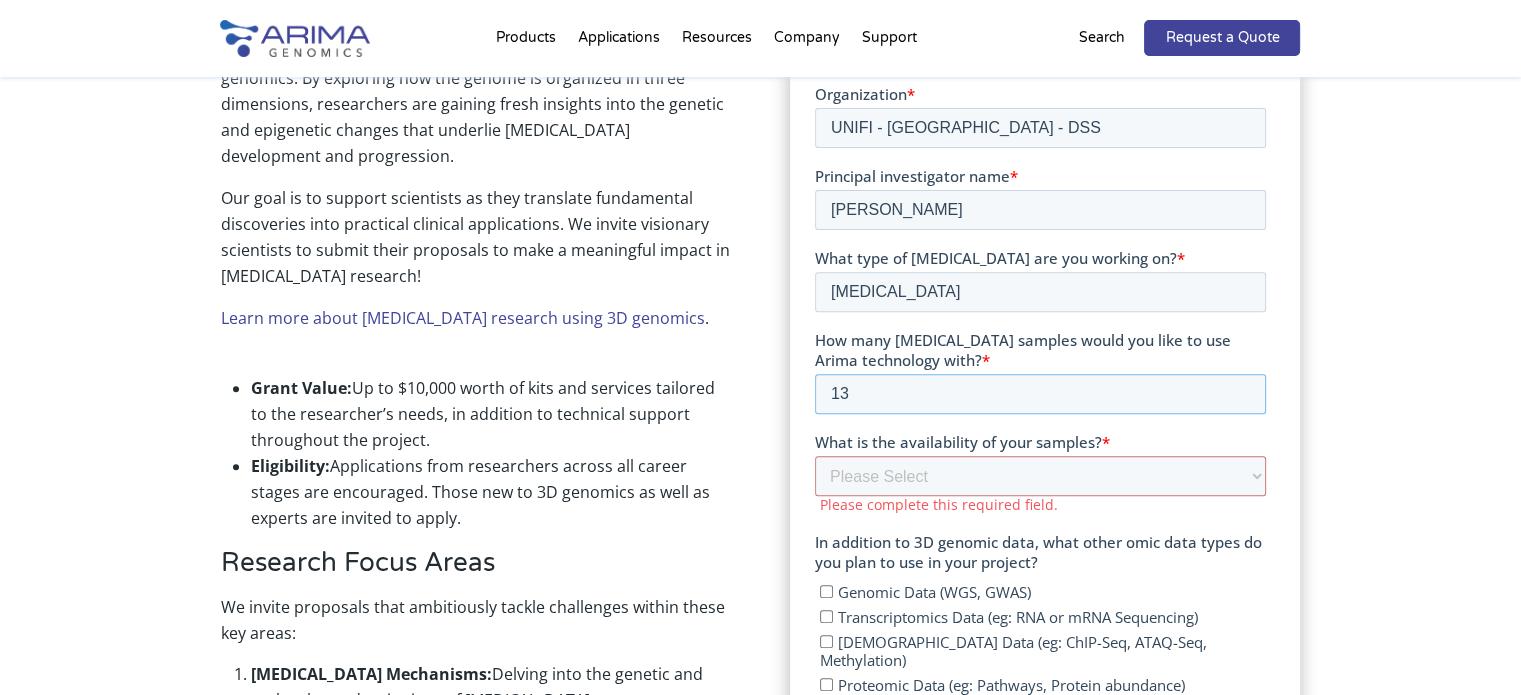 click on "13" at bounding box center [1040, 394] 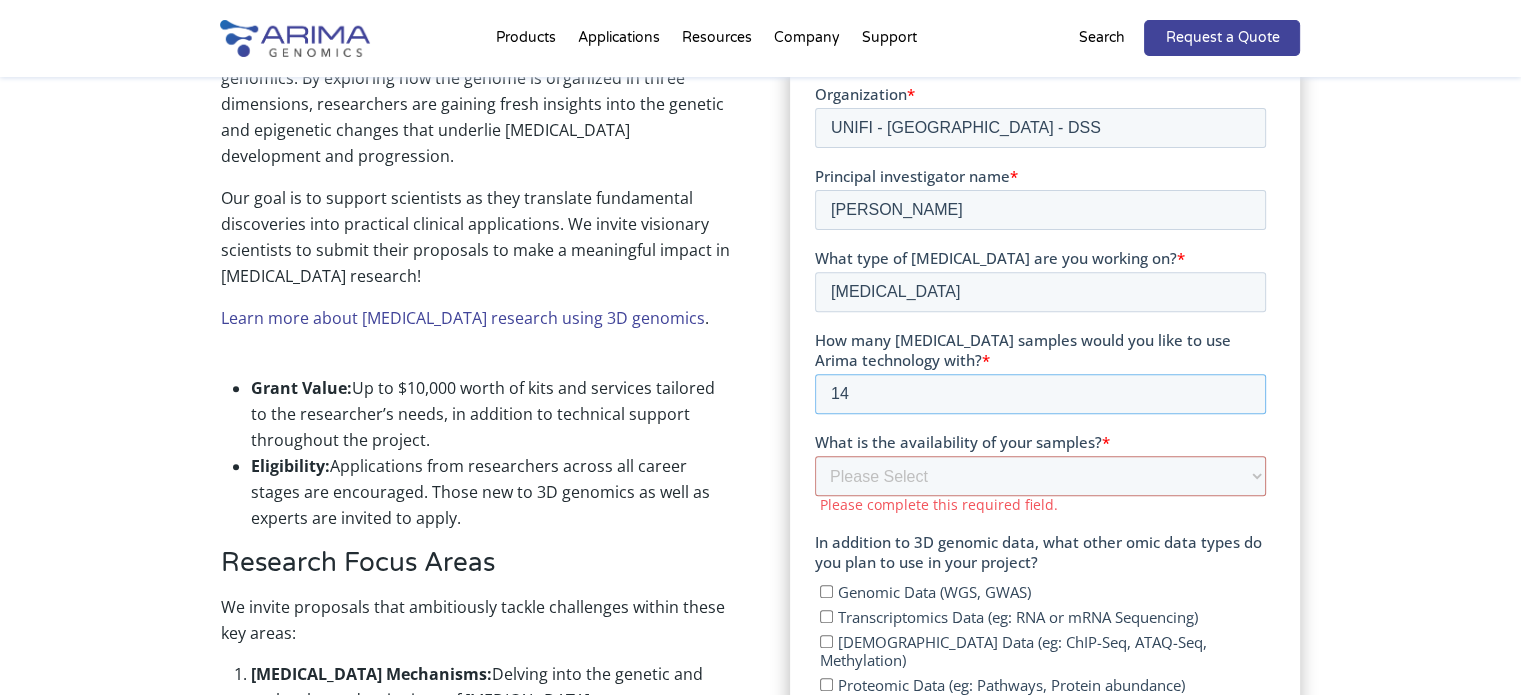 click on "14" at bounding box center [1040, 394] 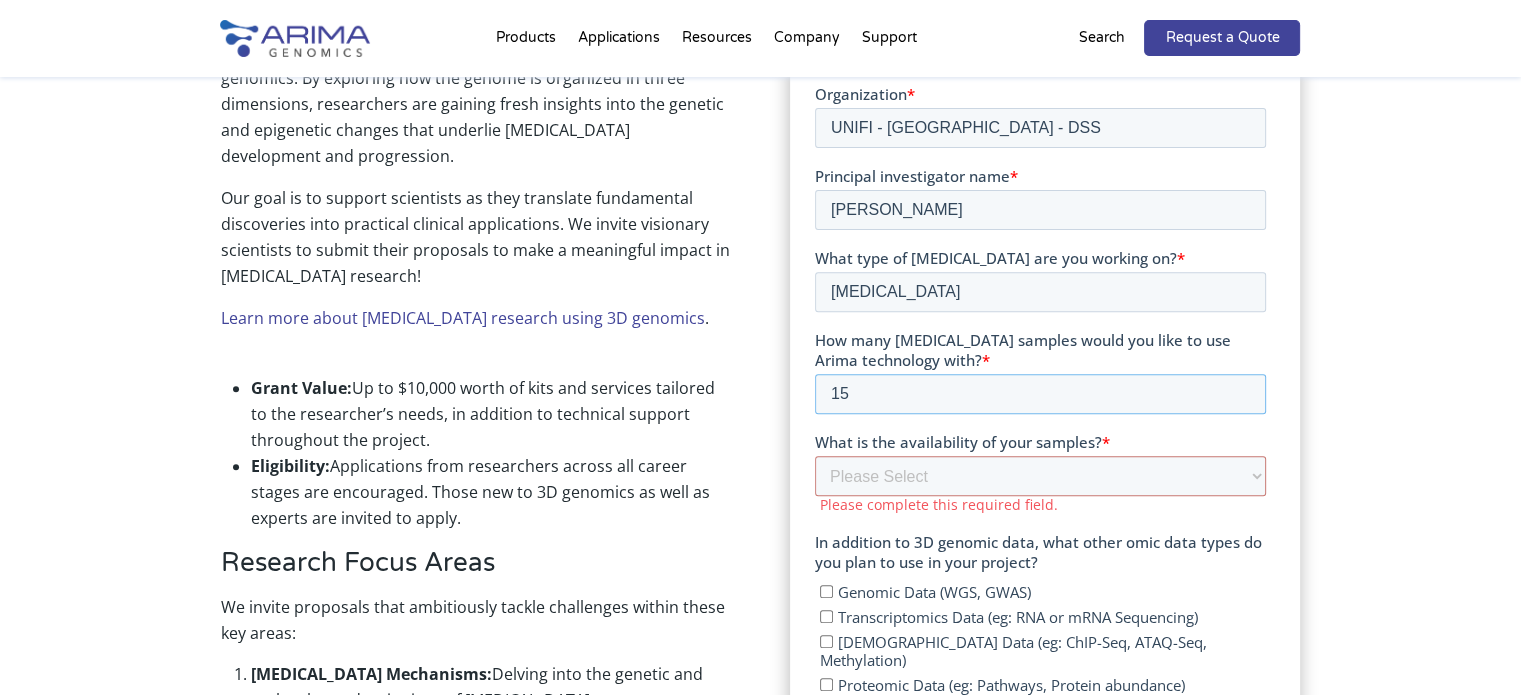 click on "15" at bounding box center (1040, 394) 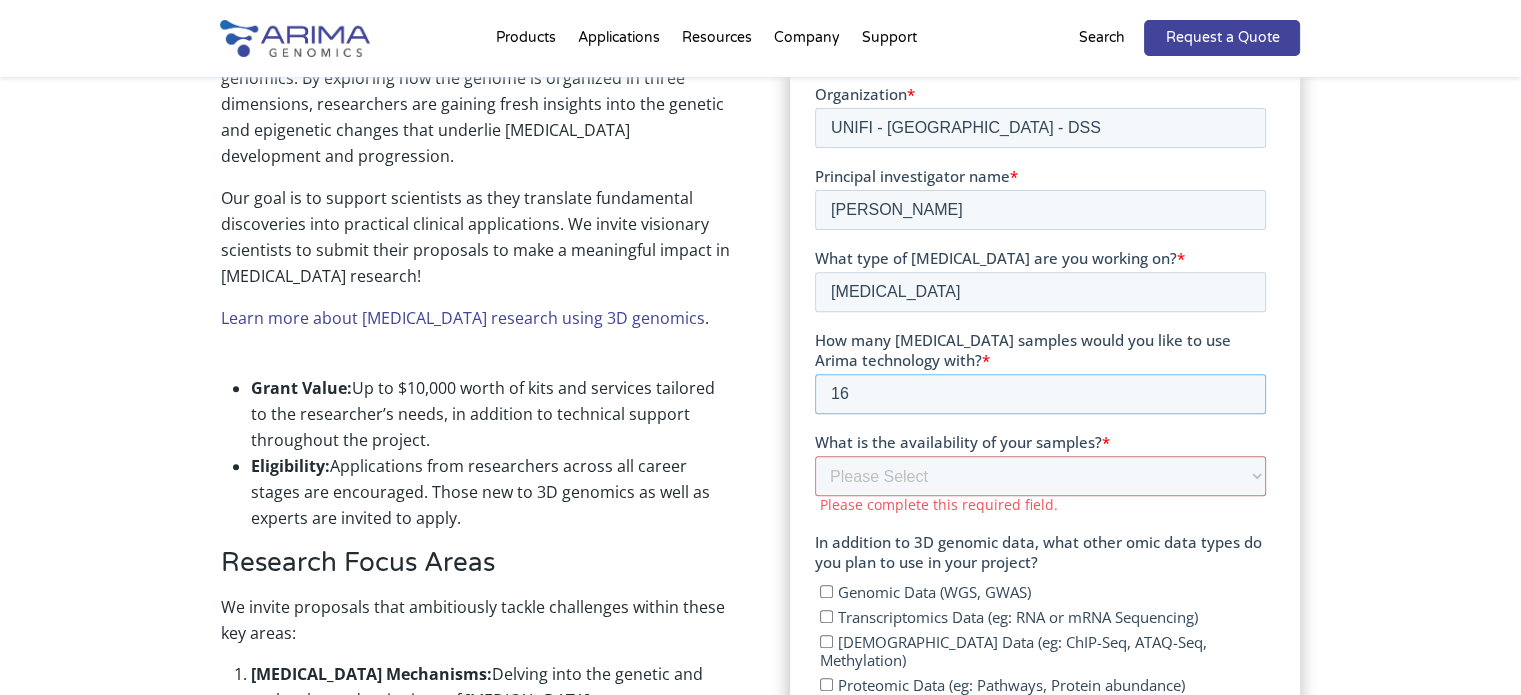 click on "16" at bounding box center [1040, 394] 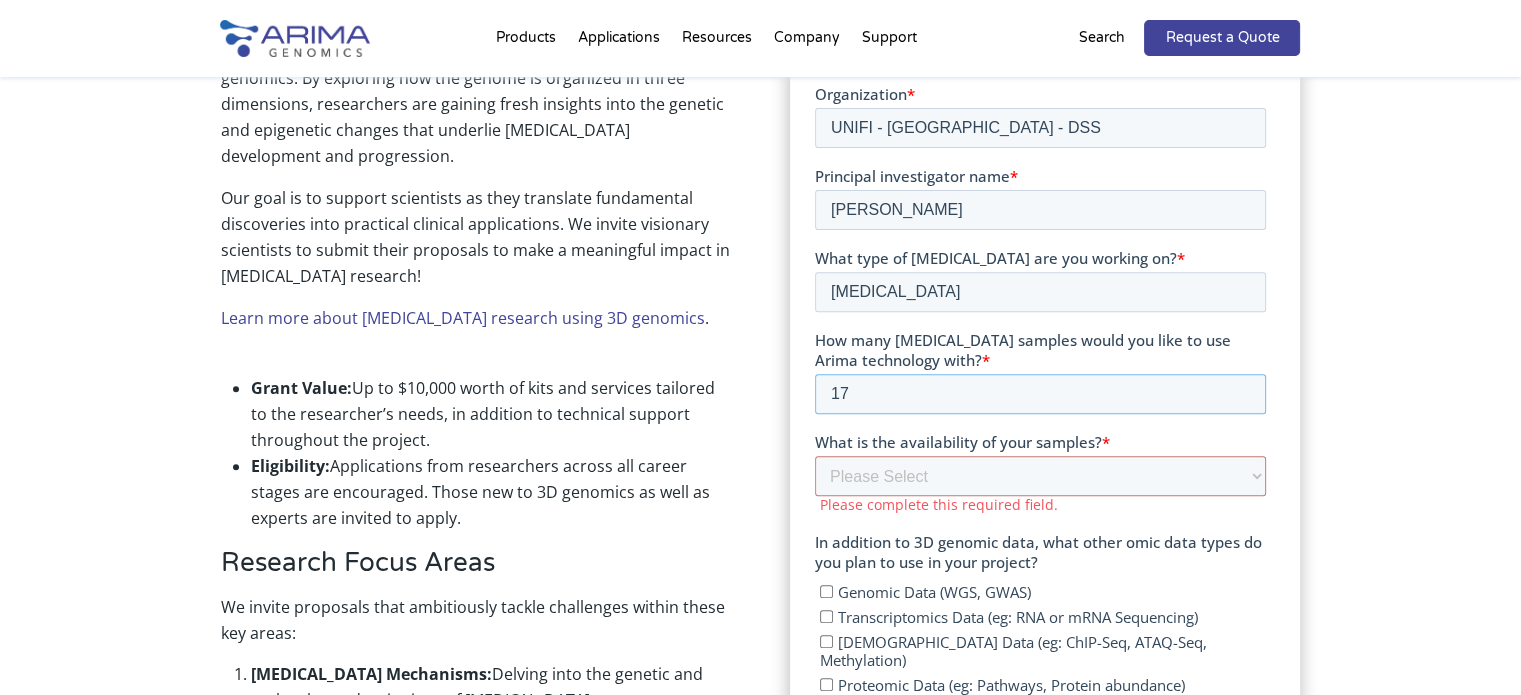 click on "17" at bounding box center [1040, 394] 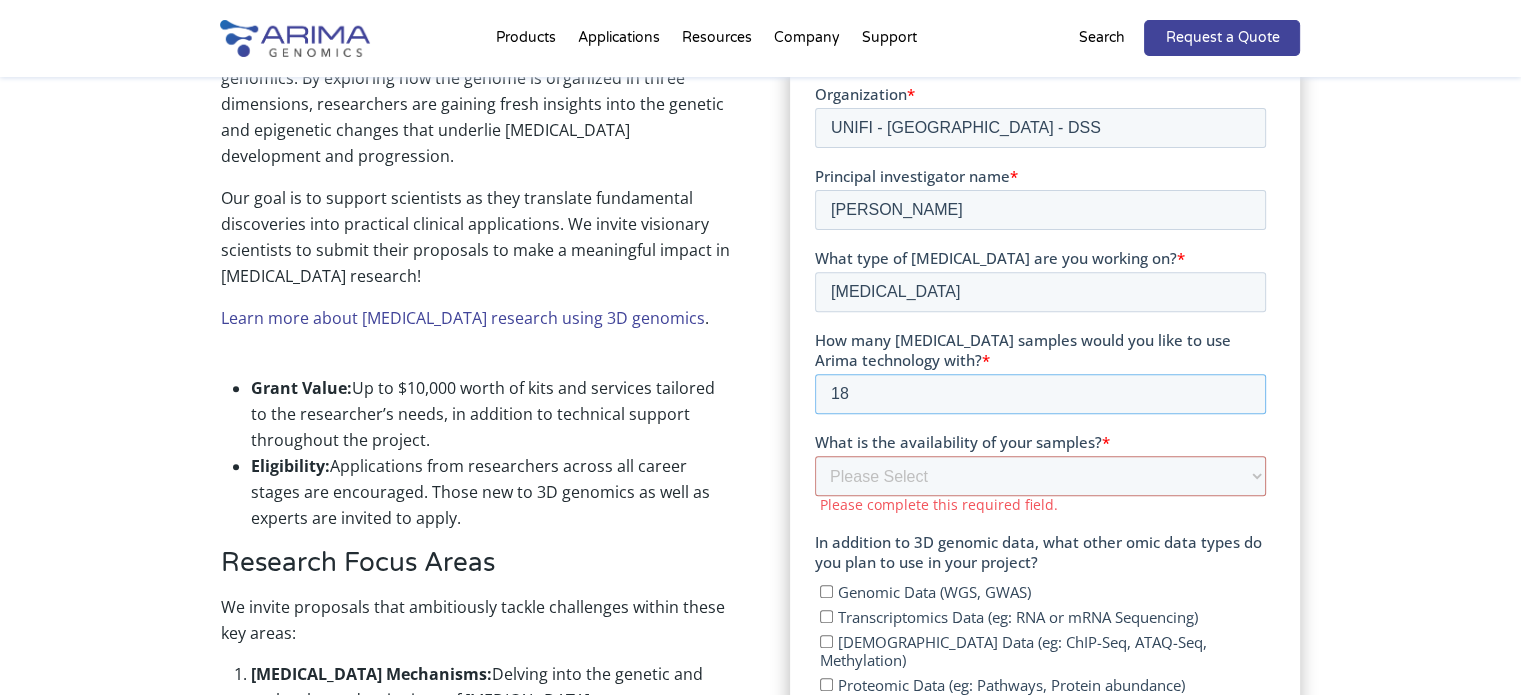 click on "18" at bounding box center (1040, 394) 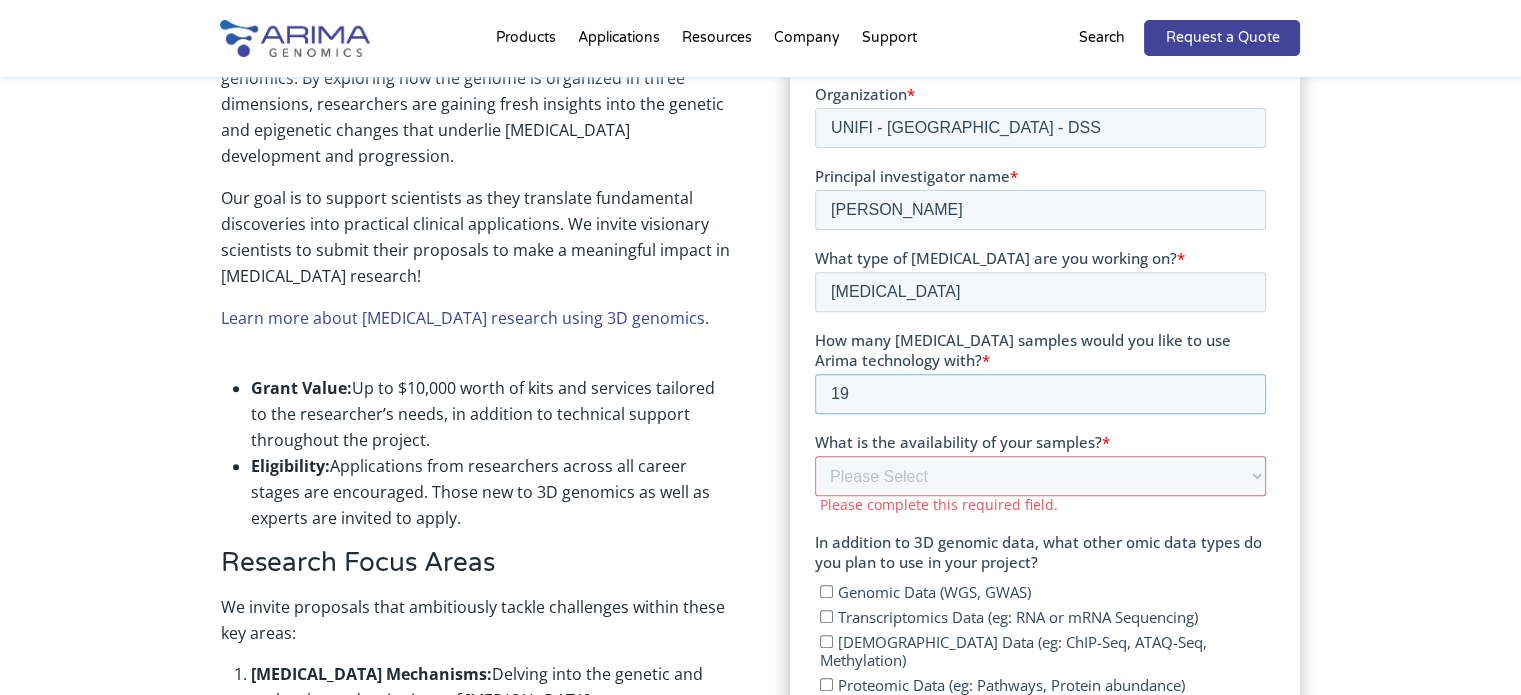 click on "19" at bounding box center [1040, 394] 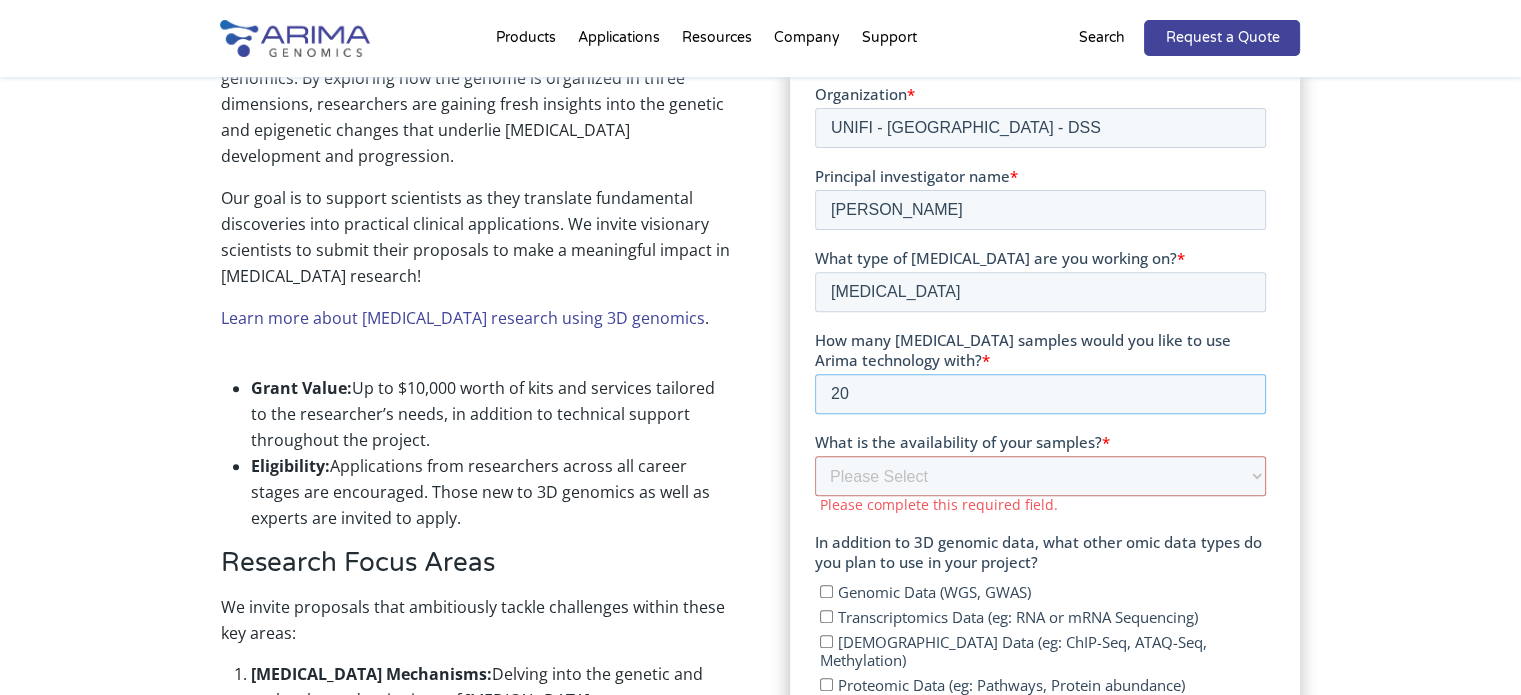 type on "20" 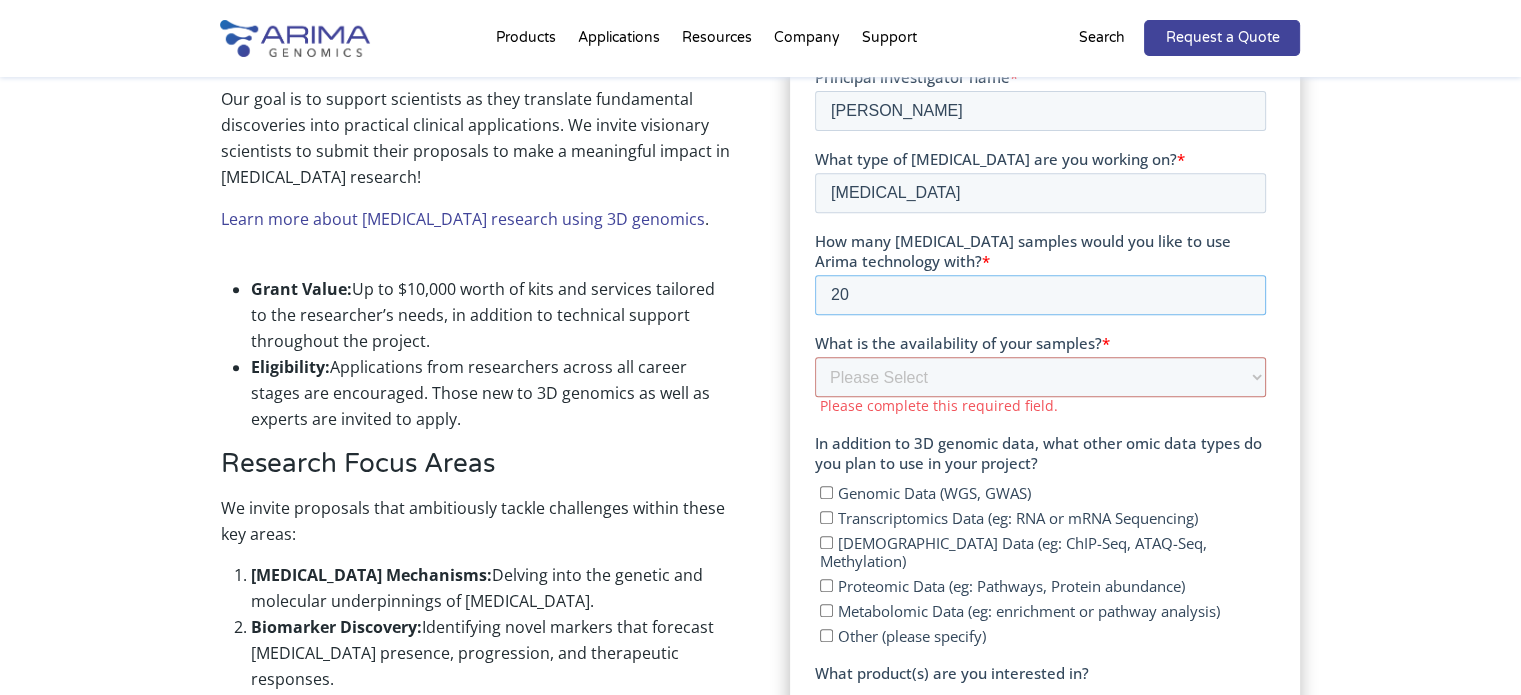 scroll, scrollTop: 801, scrollLeft: 0, axis: vertical 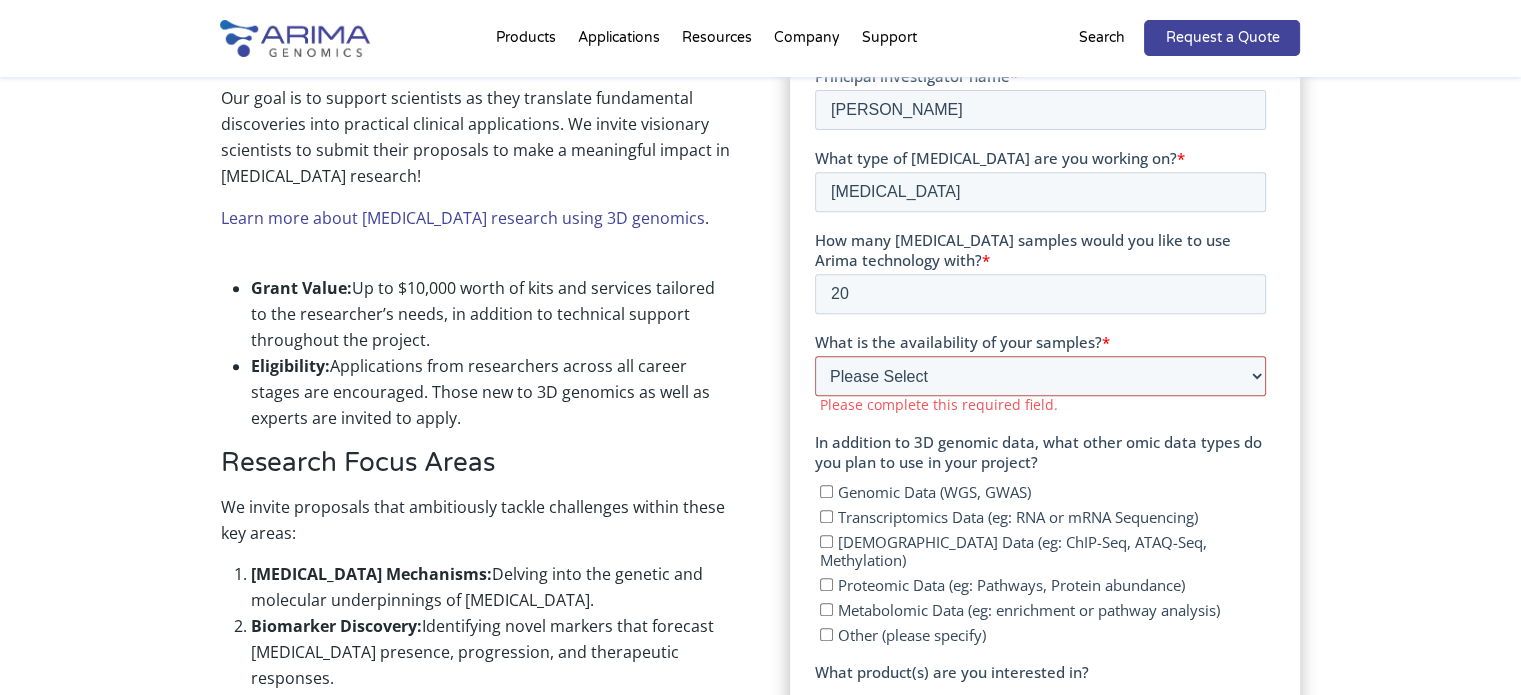 click on "Please Select Currently ready for use Will be ready [DATE] Will take longer than 2 months to acquire" at bounding box center [1040, 376] 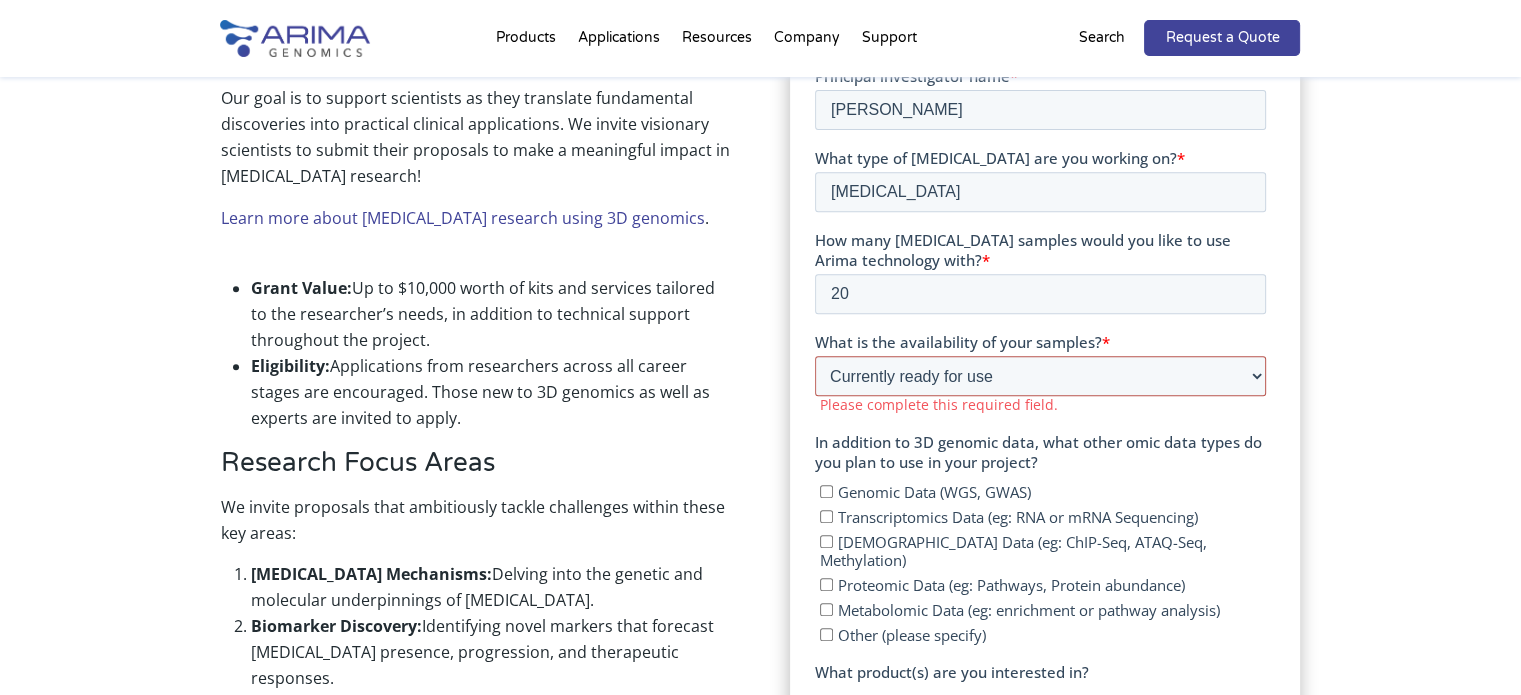 click on "Please Select Currently ready for use Will be ready [DATE] Will take longer than 2 months to acquire" at bounding box center [1040, 376] 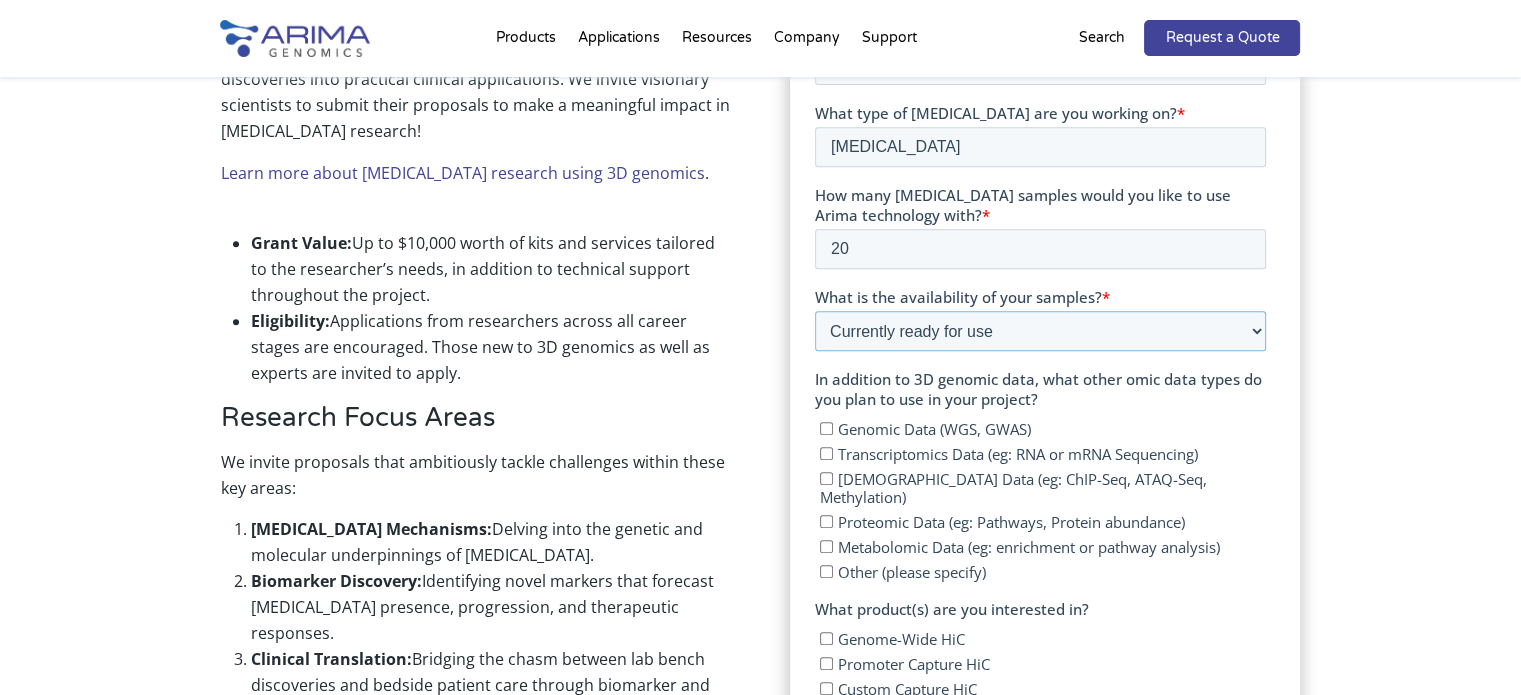 scroll, scrollTop: 901, scrollLeft: 0, axis: vertical 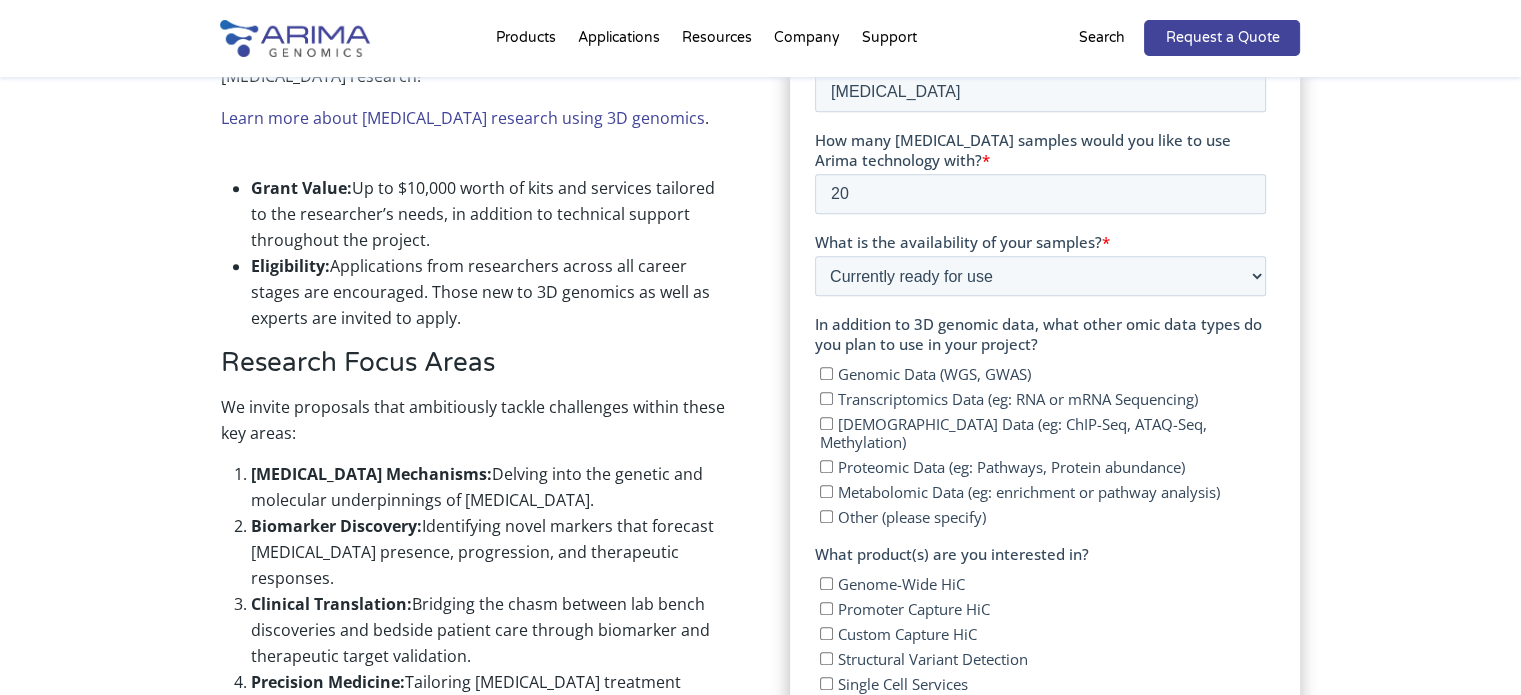 drag, startPoint x: 1622, startPoint y: -72, endPoint x: 1019, endPoint y: 352, distance: 737.14655 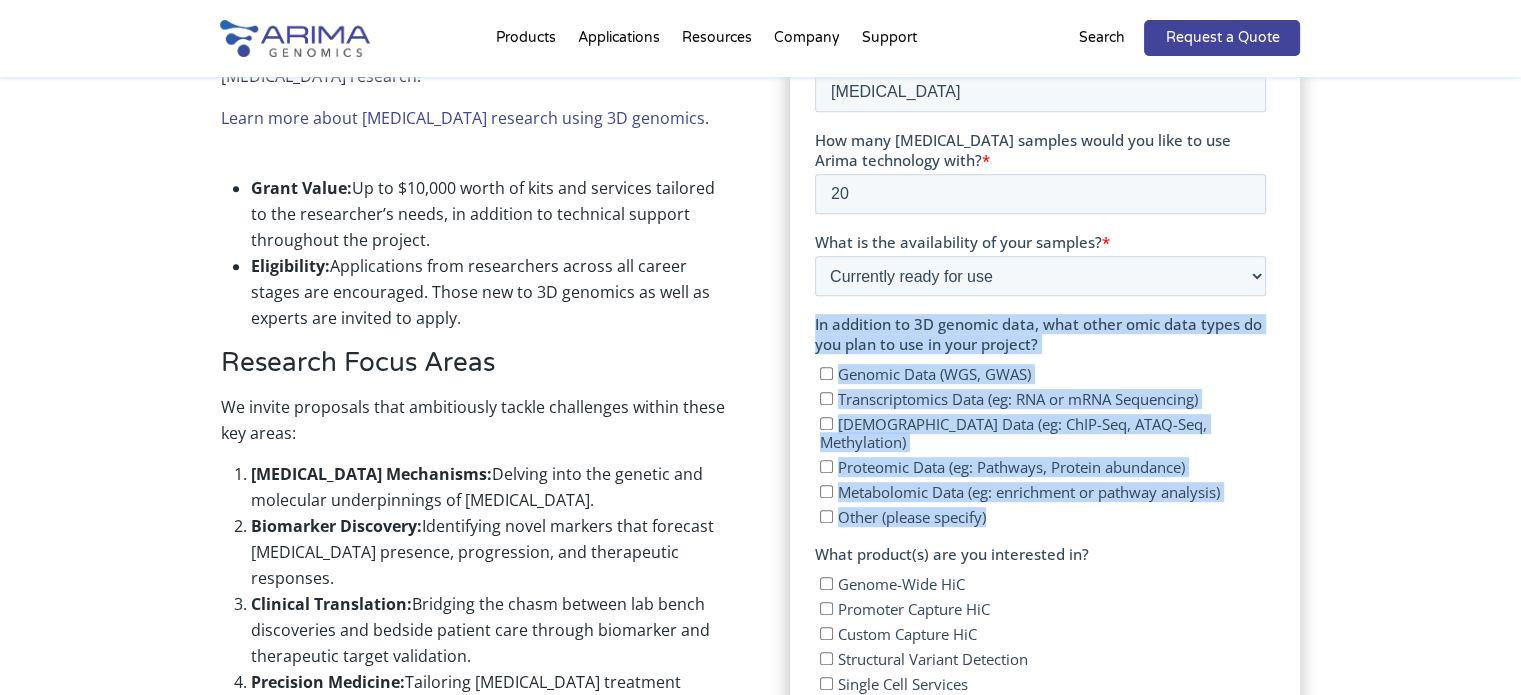 drag, startPoint x: 816, startPoint y: 318, endPoint x: 1092, endPoint y: 493, distance: 326.80423 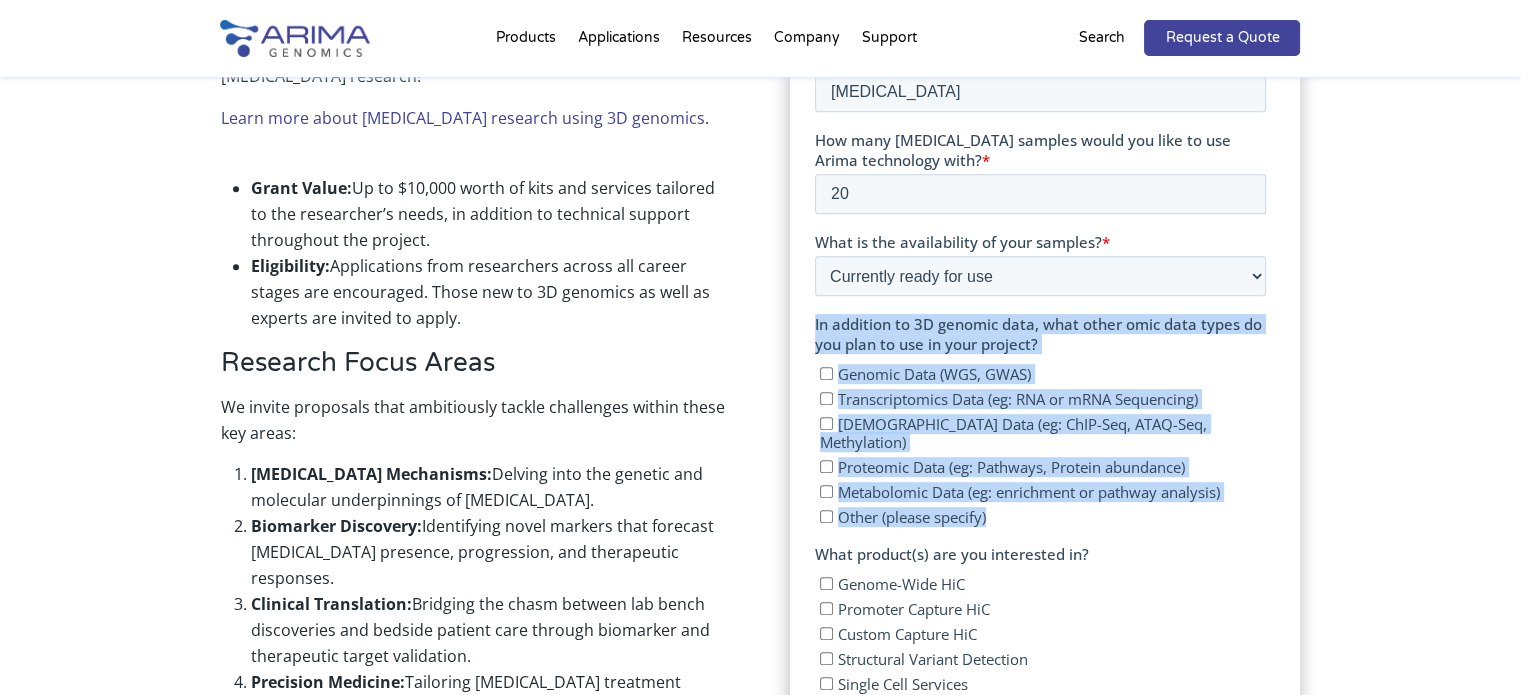 click on "In addition to 3D genomic data, what other omic data types do you plan to use in your project? Genomic Data (WGS, GWAS) Transcriptomics Data (eg: RNA or mRNA Sequencing) Epigenomic Data (eg: ChIP-Seq, ATAQ-Seq, Methylation) Proteomic Data (eg: Pathways, Protein abundance) Metabolomic Data (eg: enrichment or pathway analysis) Other (please specify)" at bounding box center [1040, 420] 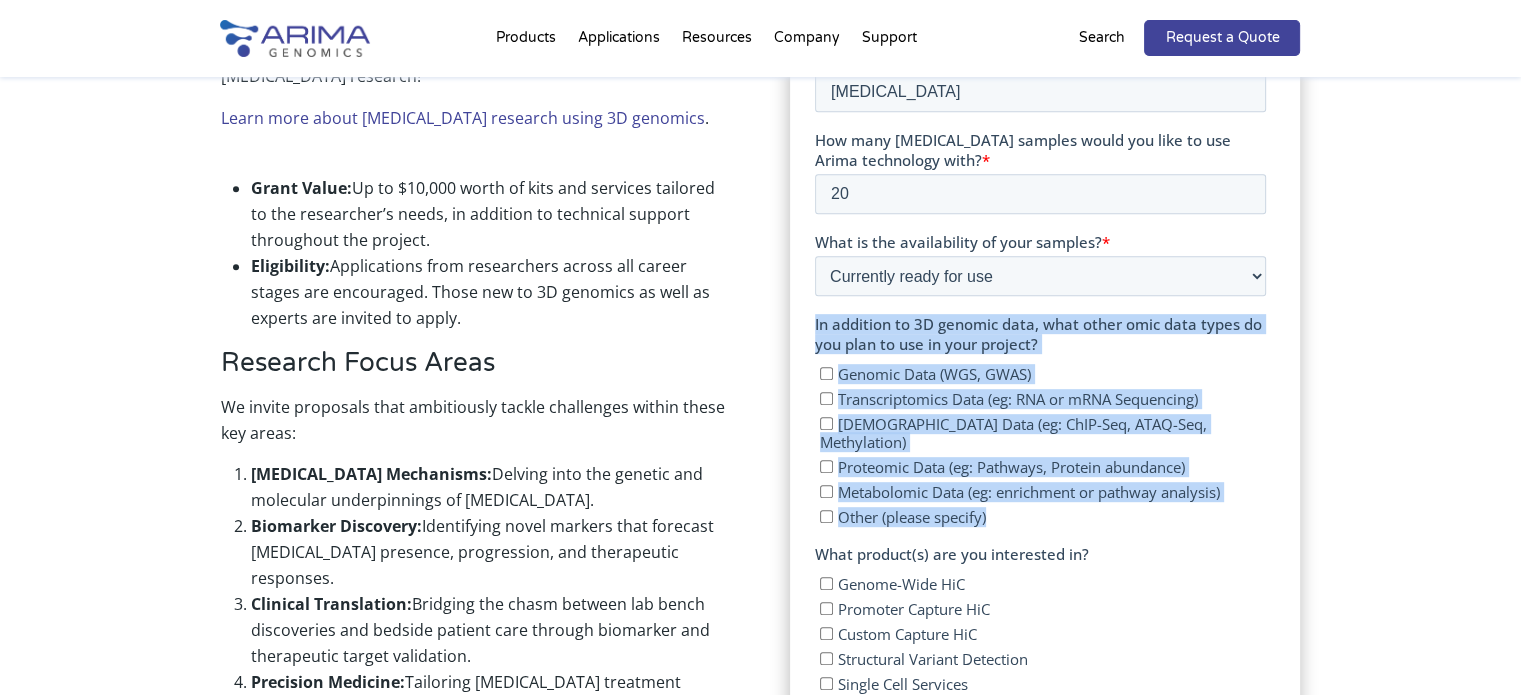 copy on "In addition to 3D genomic data, what other omic data types do you plan to use in your project? Genomic Data (WGS, GWAS) Transcriptomics Data (eg: RNA or mRNA Sequencing) Epigenomic Data (eg: ChIP-Seq, ATAQ-Seq, Methylation) Proteomic Data (eg: Pathways, Protein abundance) Metabolomic Data (eg: enrichment or pathway analysis) Other (please specify)" 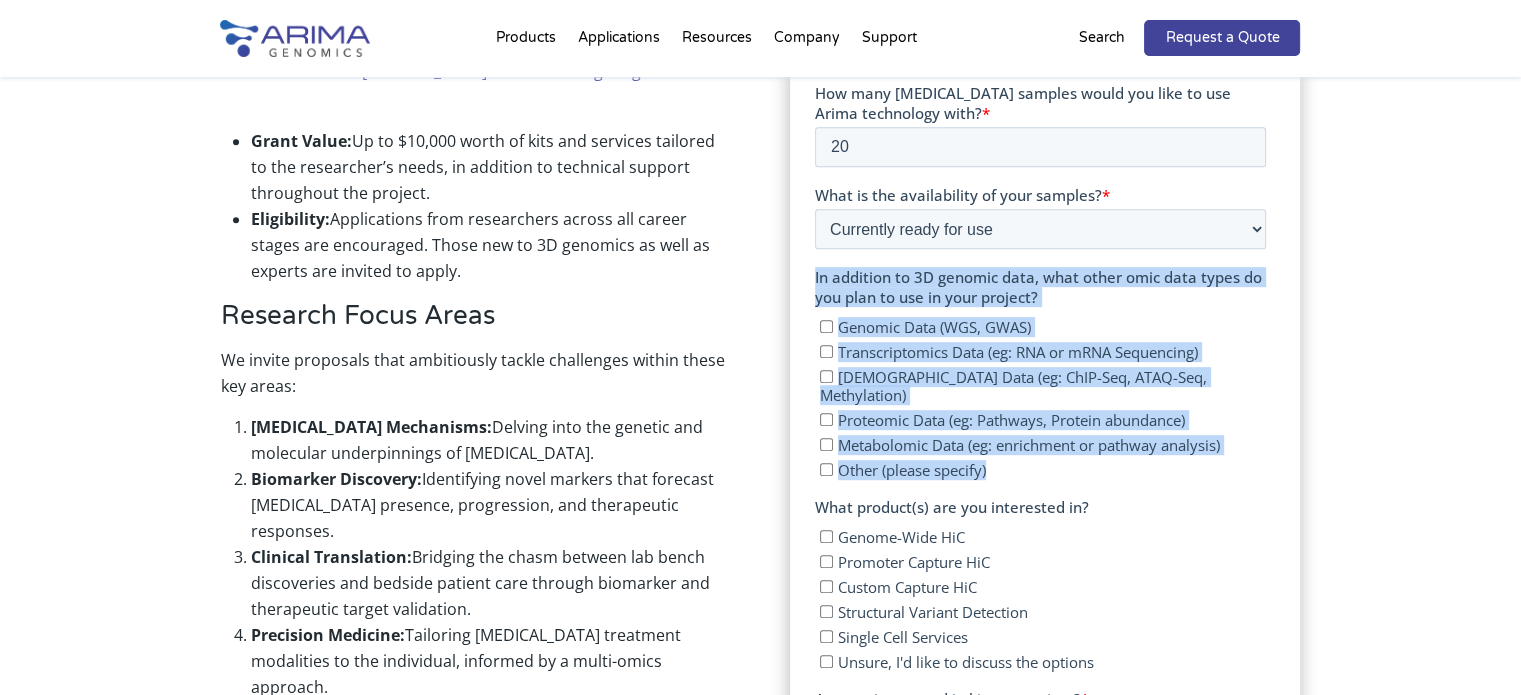 scroll, scrollTop: 1001, scrollLeft: 0, axis: vertical 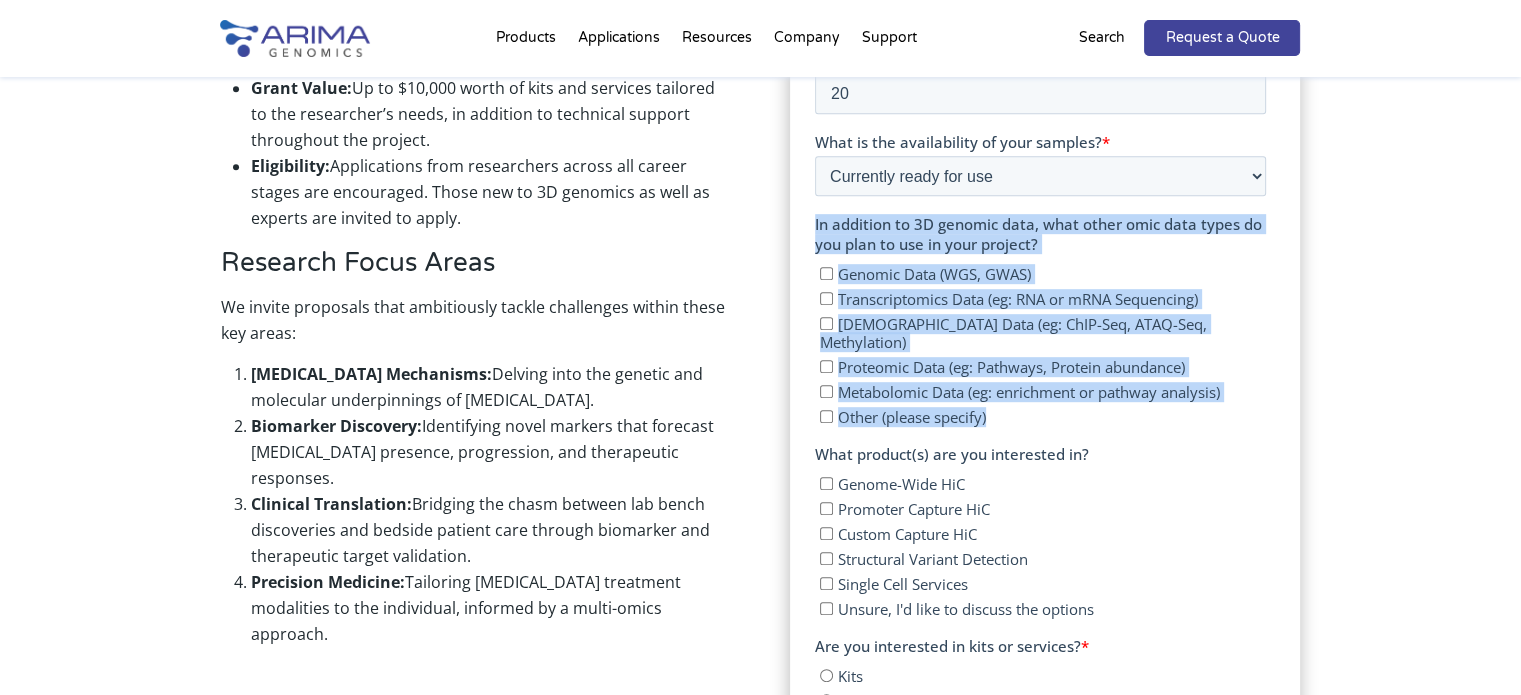 click on "Transcriptomics Data (eg: RNA or mRNA Sequencing)" at bounding box center [826, 298] 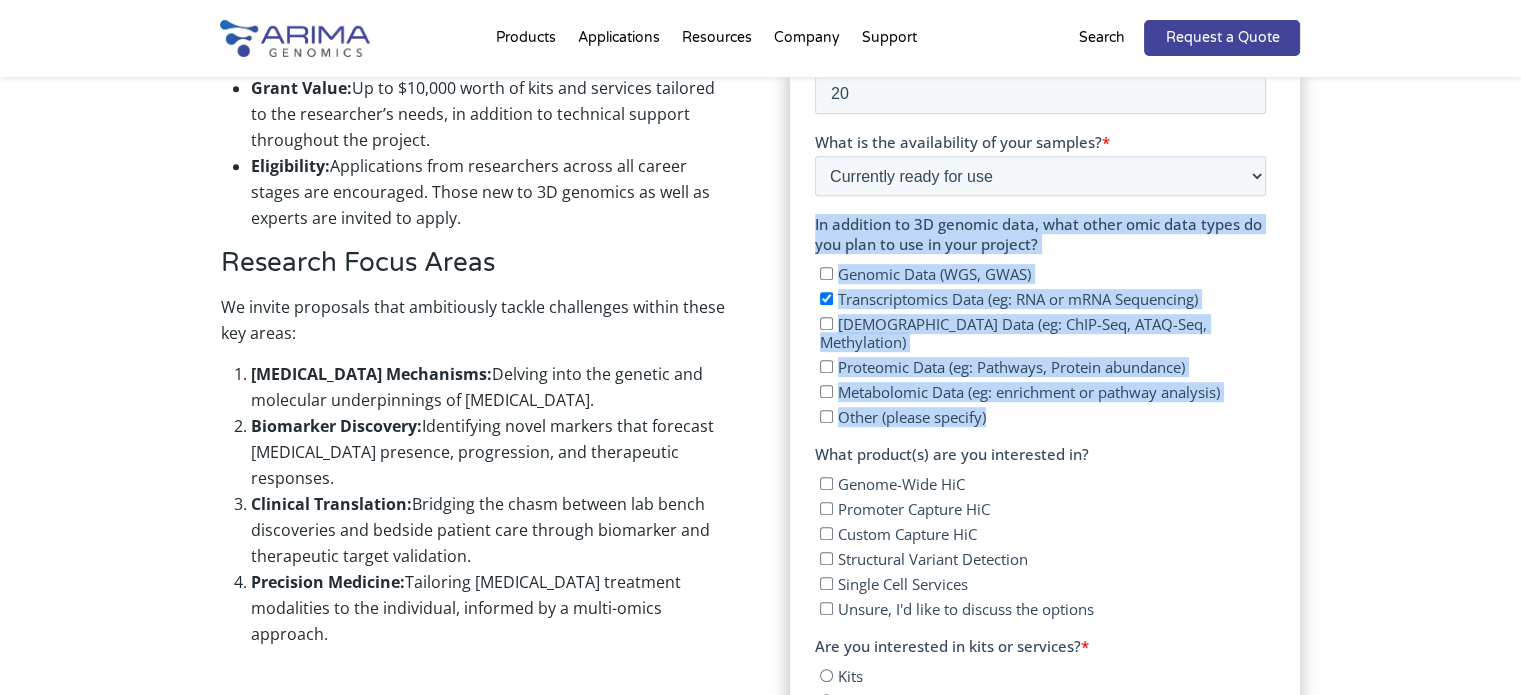 checkbox on "true" 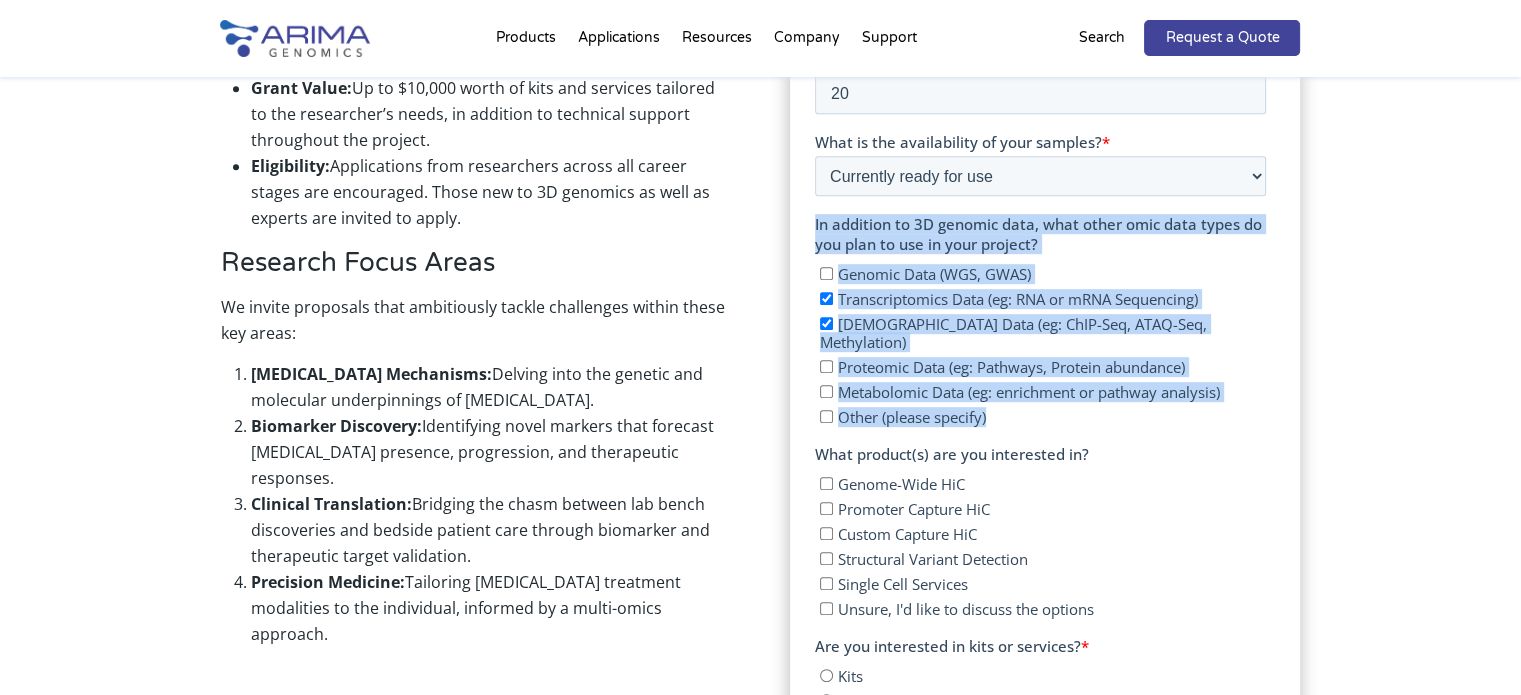 click on "Proteomic Data (eg: Pathways, Protein abundance)" at bounding box center (1043, 366) 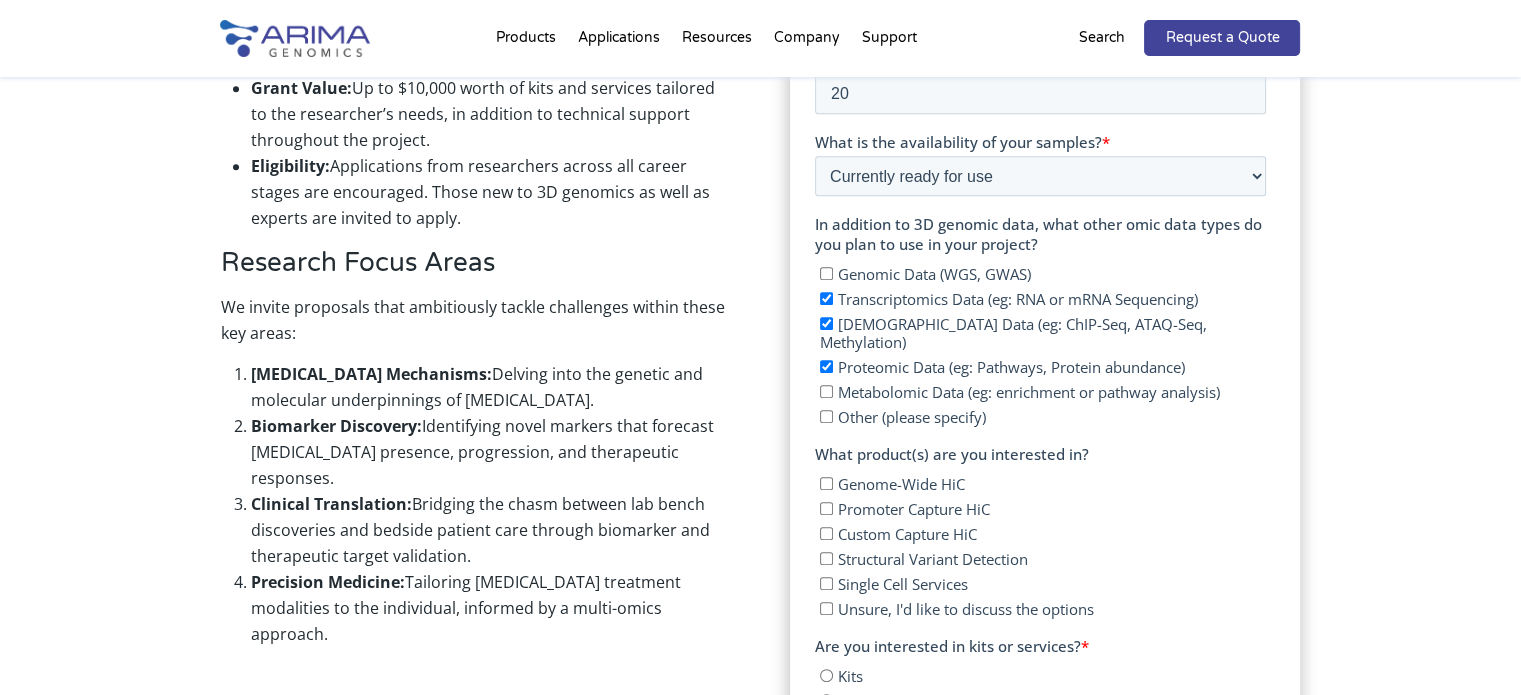 click on "Other (please specify)" at bounding box center [826, 416] 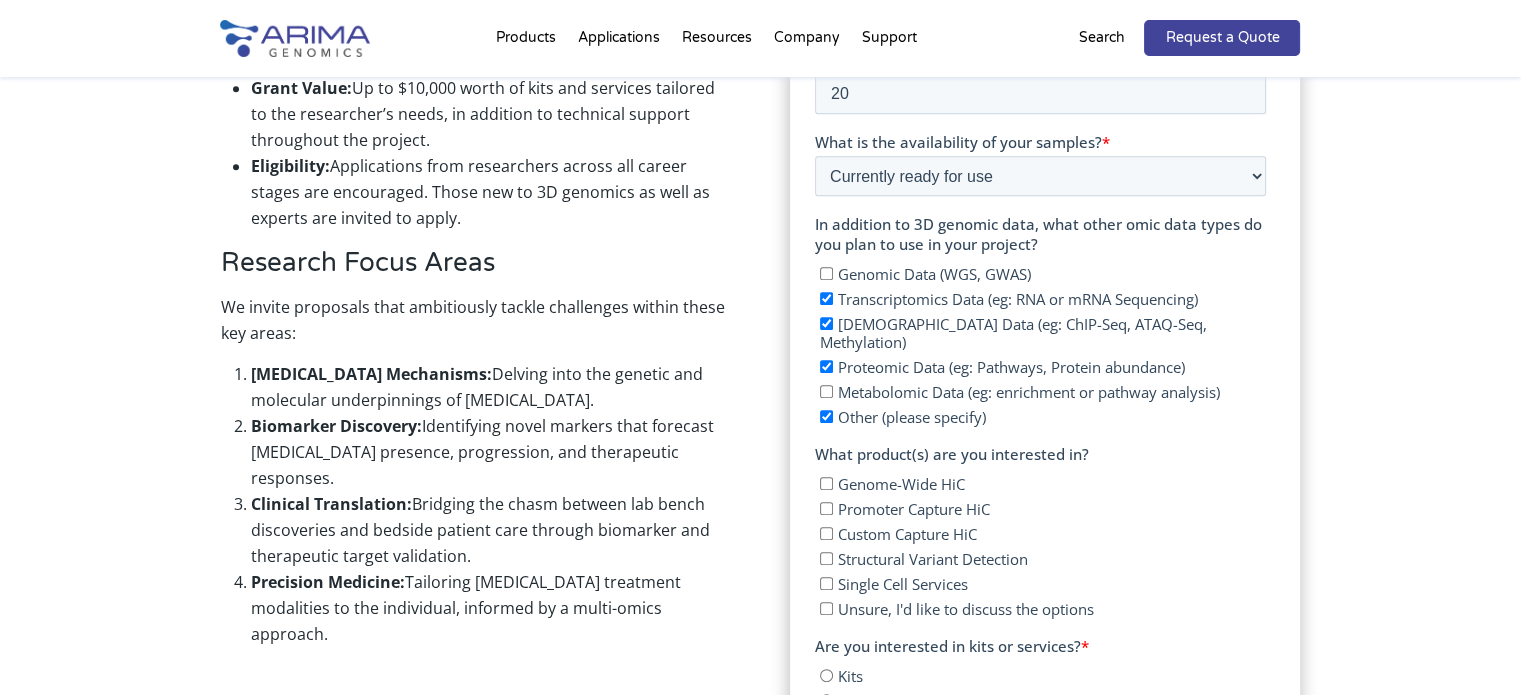 click on "Other (please specify)" at bounding box center [912, 417] 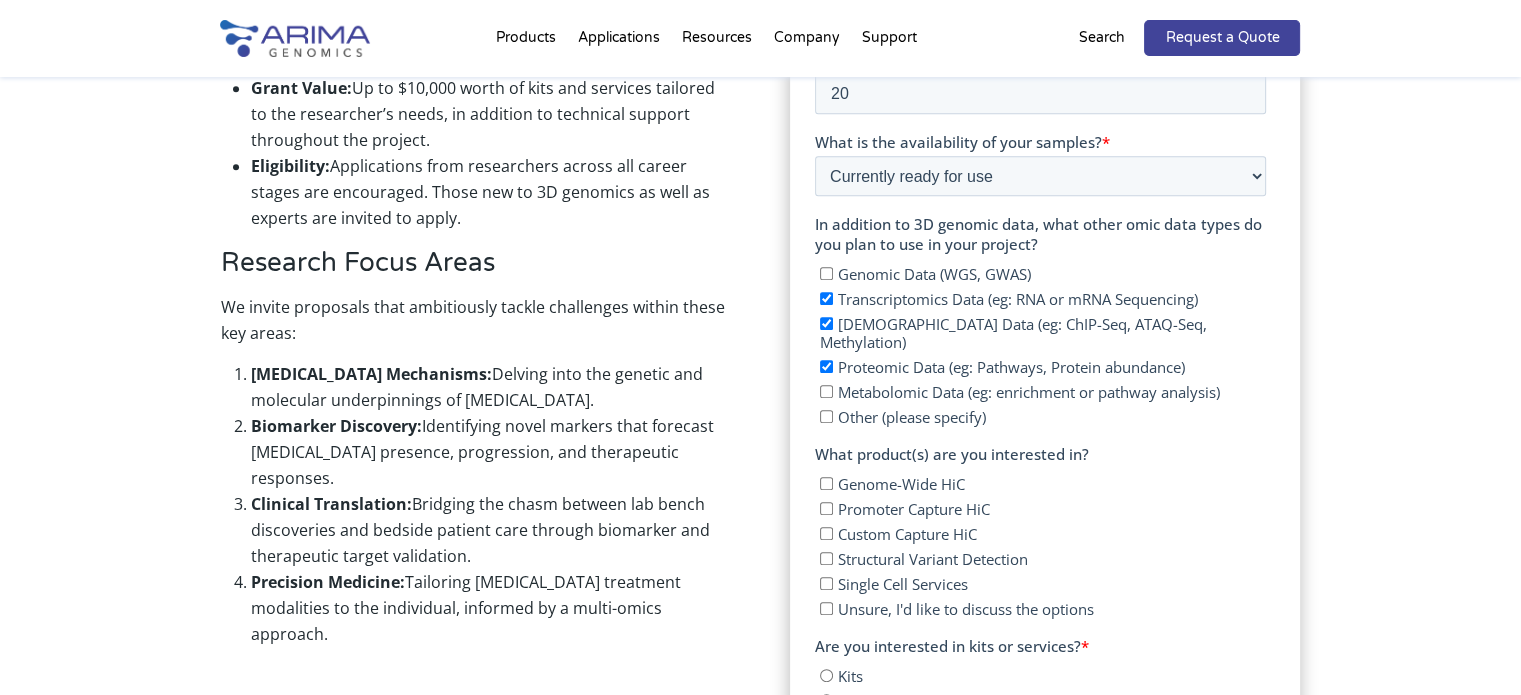 click on "Other (please specify)" at bounding box center (826, 416) 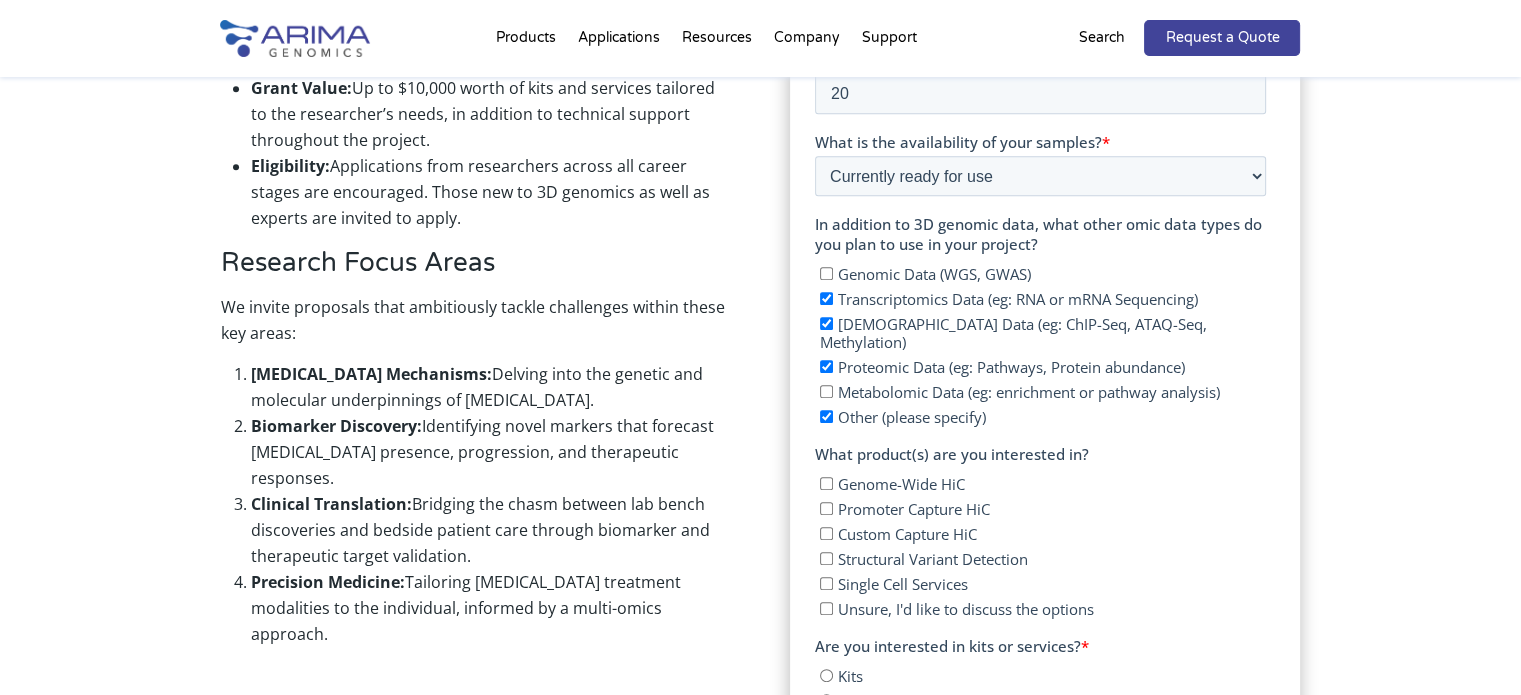 click on "Other (please specify)" at bounding box center (826, 416) 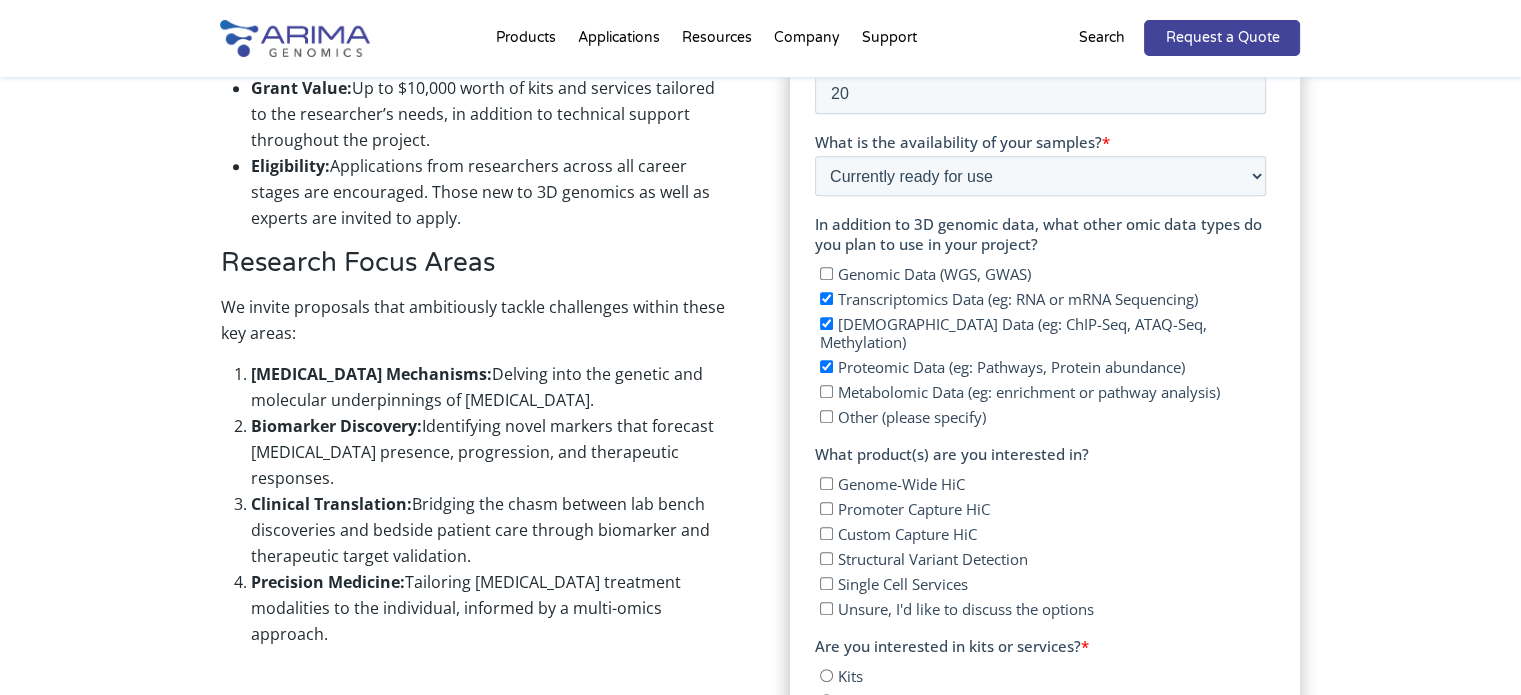 checkbox on "false" 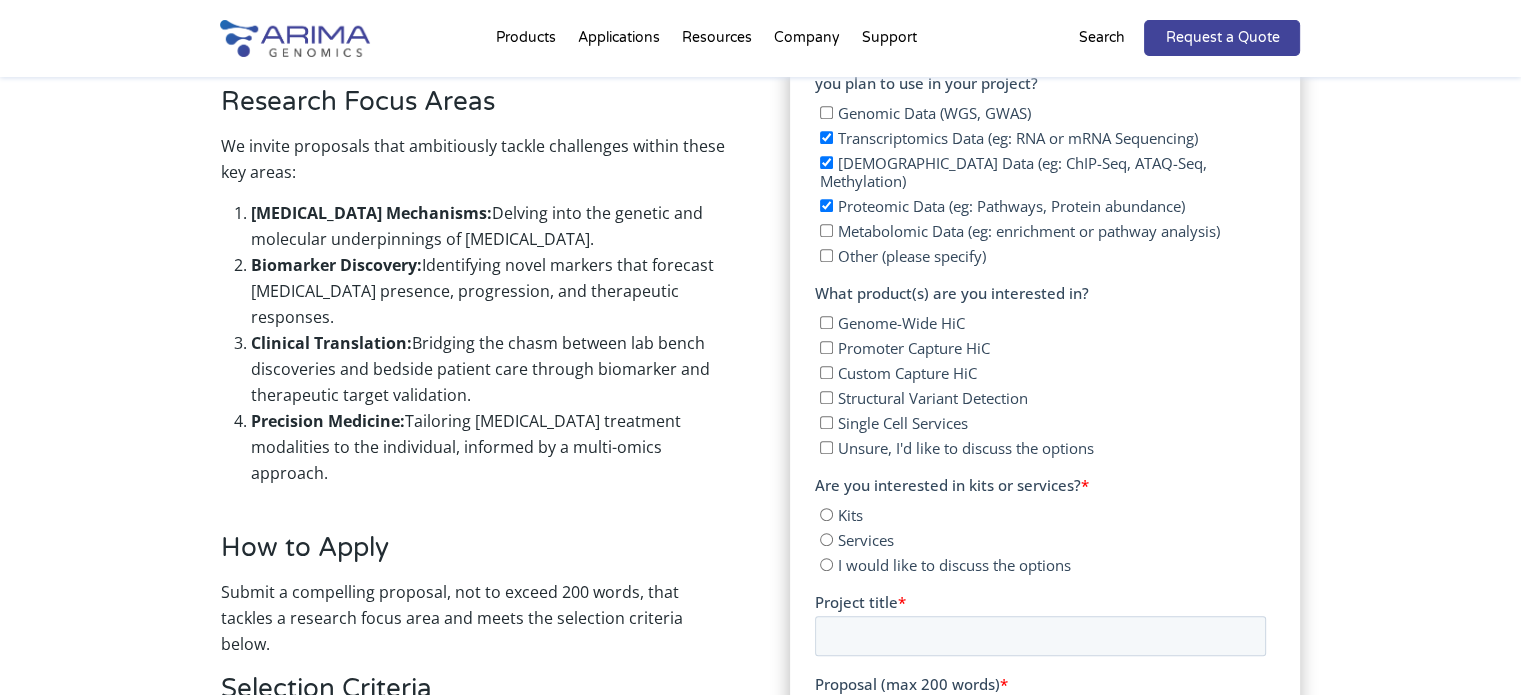 scroll, scrollTop: 1201, scrollLeft: 0, axis: vertical 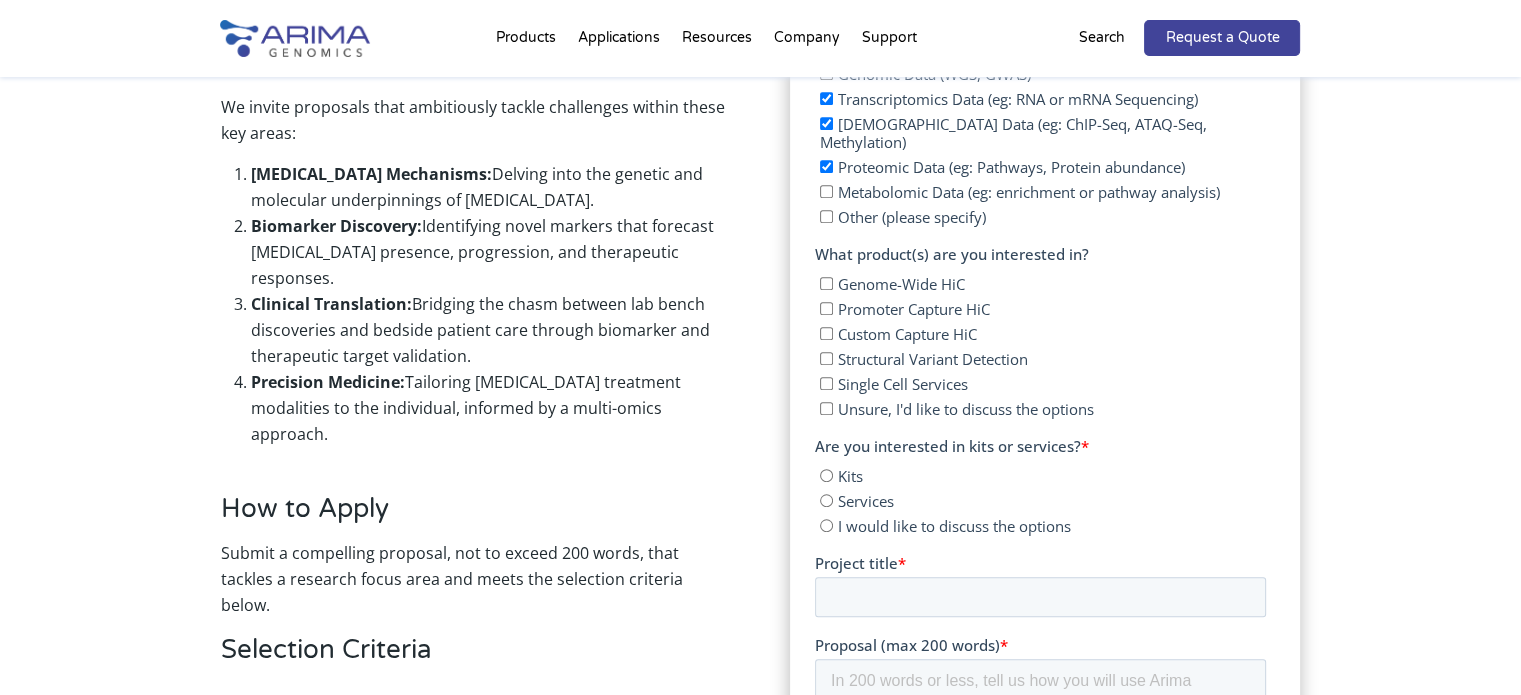 drag, startPoint x: 1627, startPoint y: -445, endPoint x: 1029, endPoint y: 306, distance: 960.0026 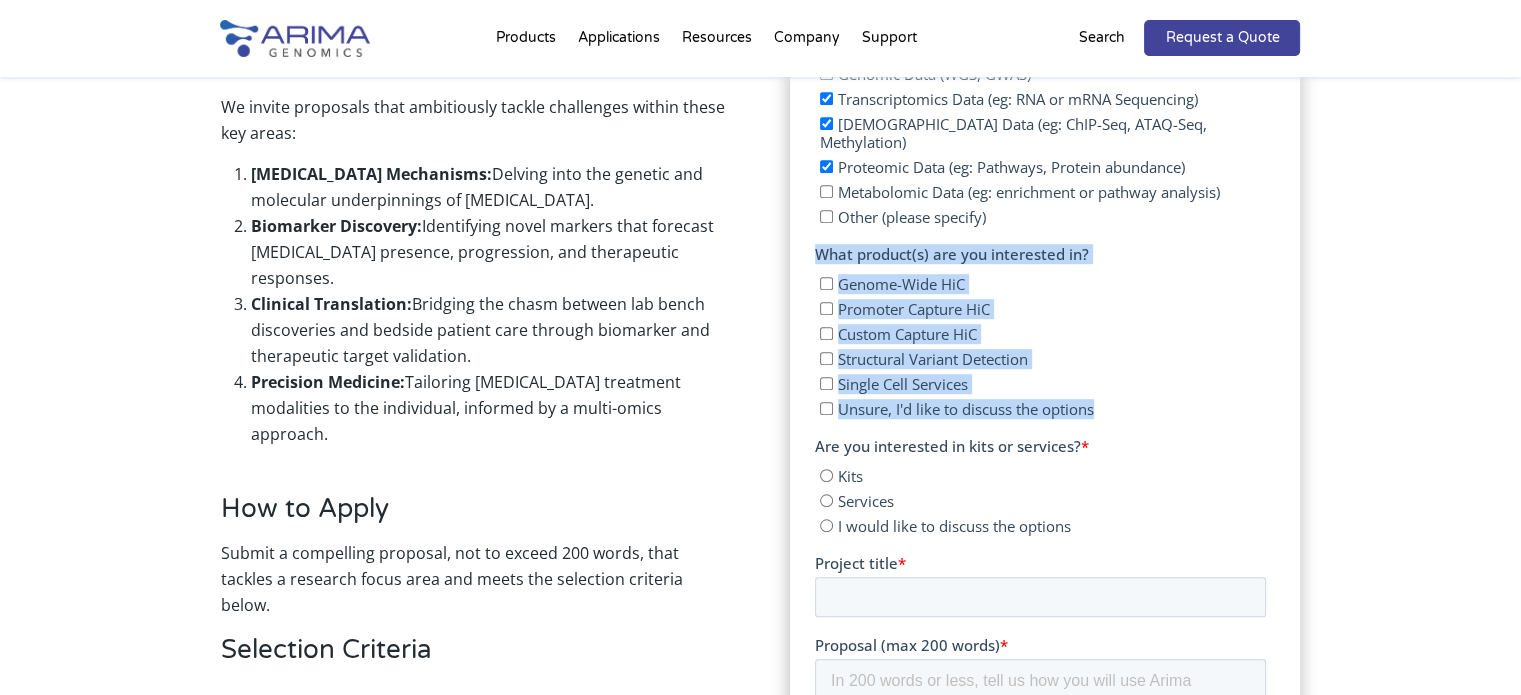 drag, startPoint x: 1119, startPoint y: 403, endPoint x: 1628, endPoint y: -451, distance: 994.1816 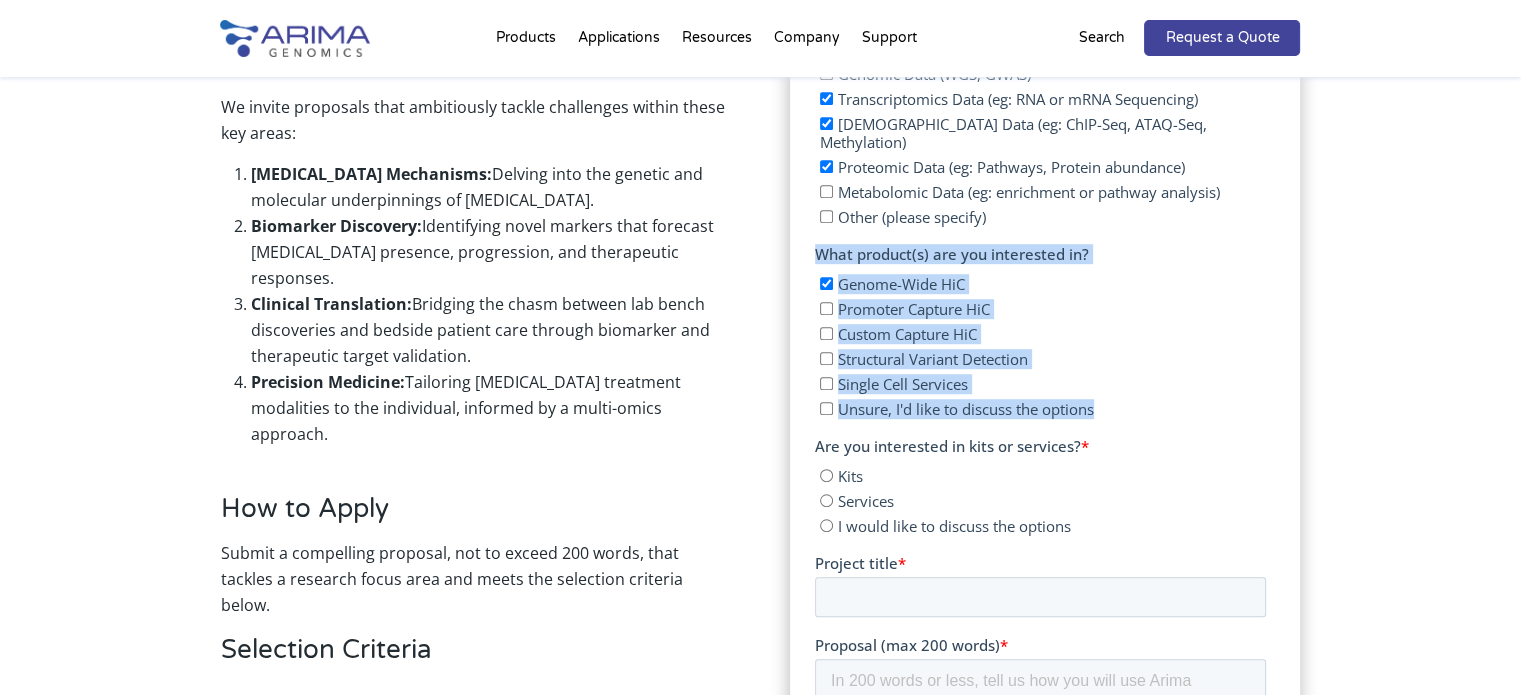 checkbox on "true" 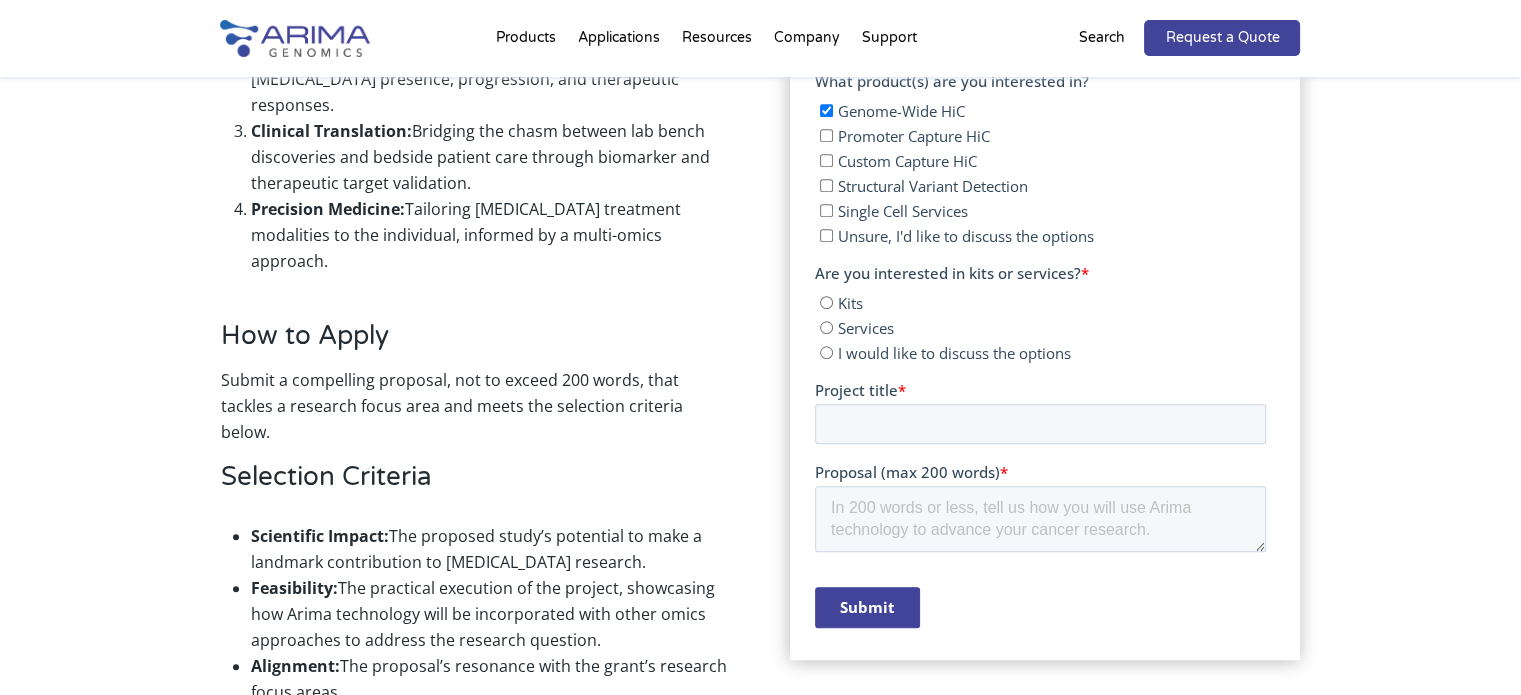 scroll, scrollTop: 1401, scrollLeft: 0, axis: vertical 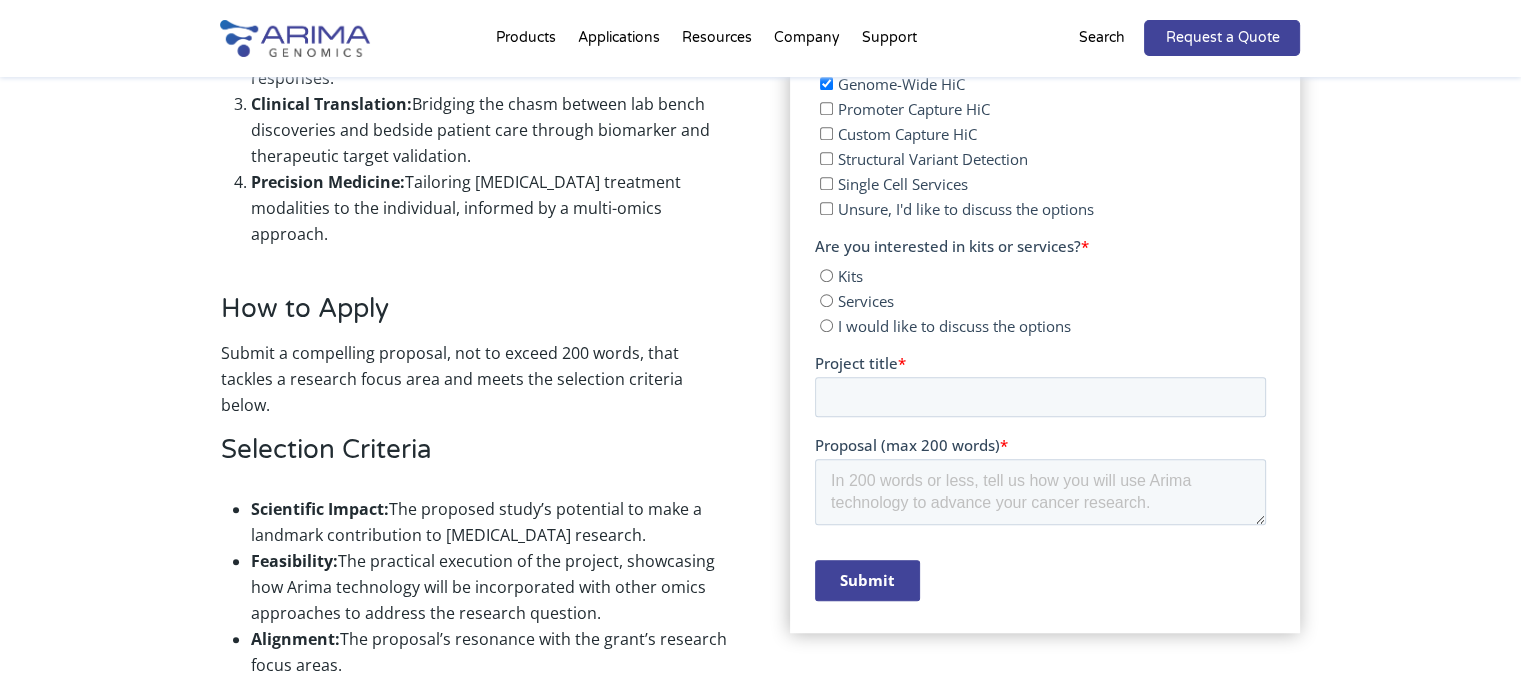 click on "I would like to discuss the options" at bounding box center [826, 325] 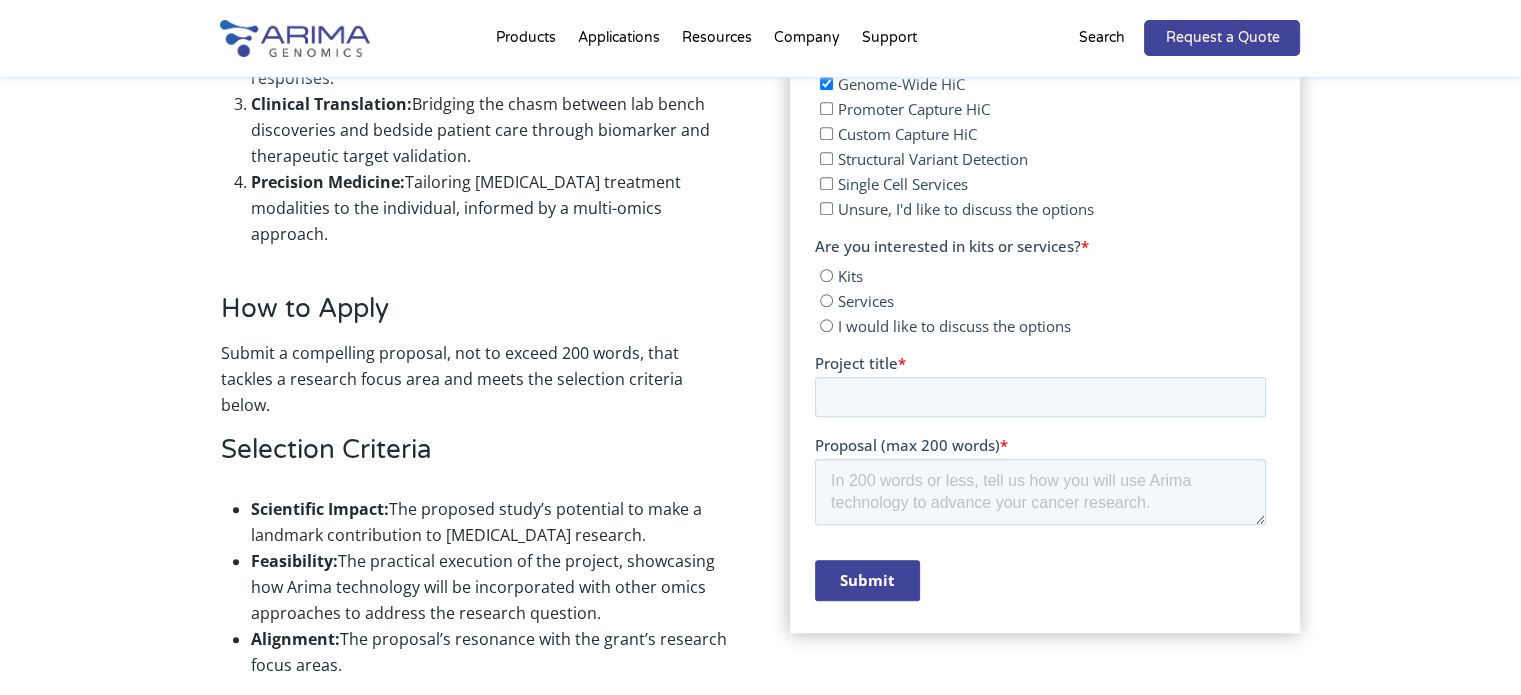 radio on "true" 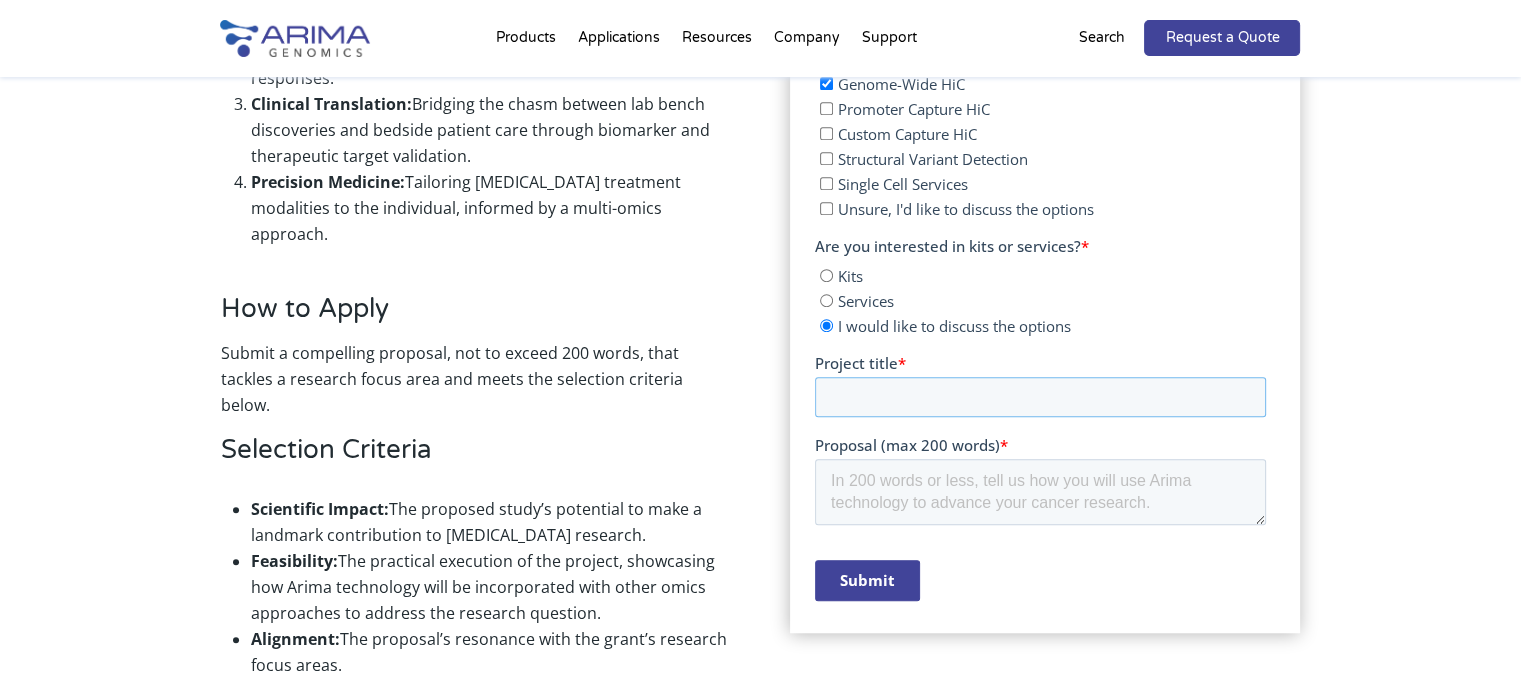 paste on "3D Genome Blueprint of Neuroendocrine [MEDICAL_DATA]" 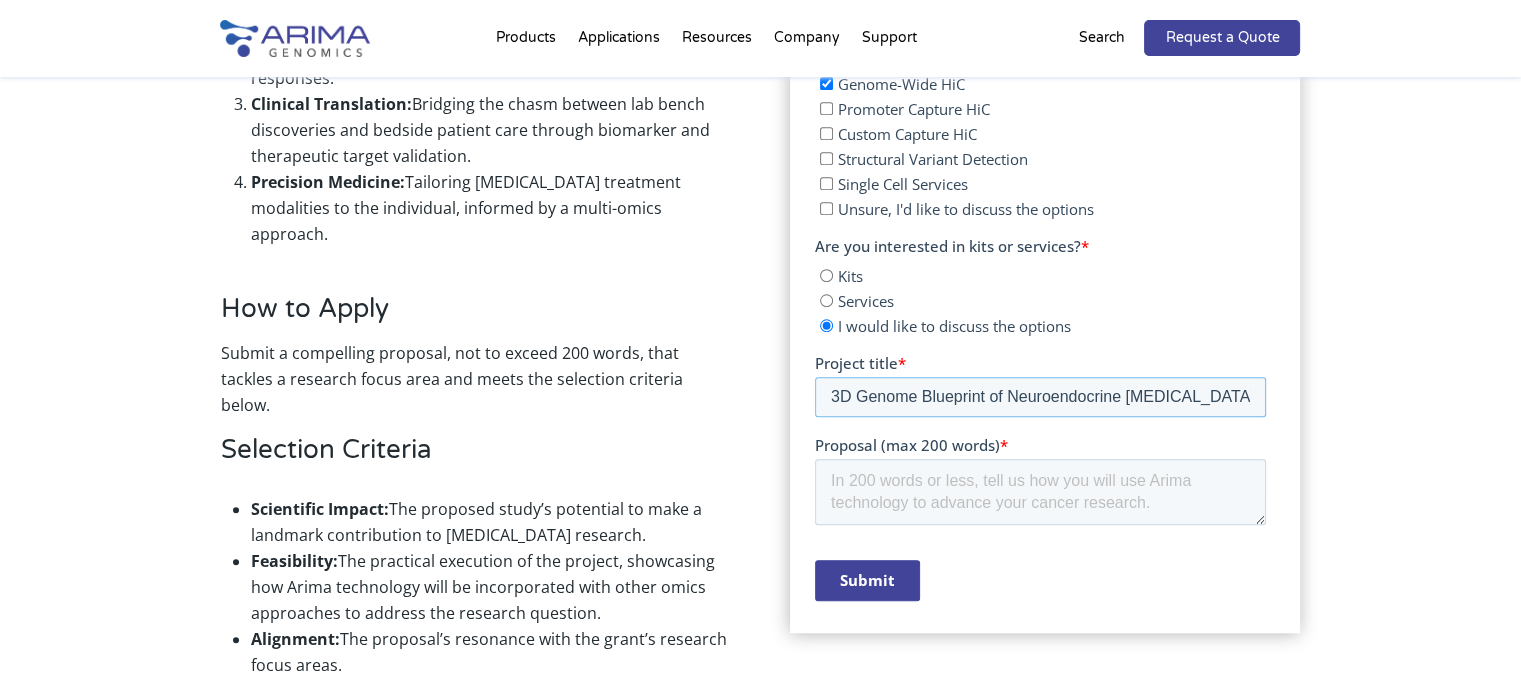 type on "3D Genome Blueprint of Neuroendocrine [MEDICAL_DATA]" 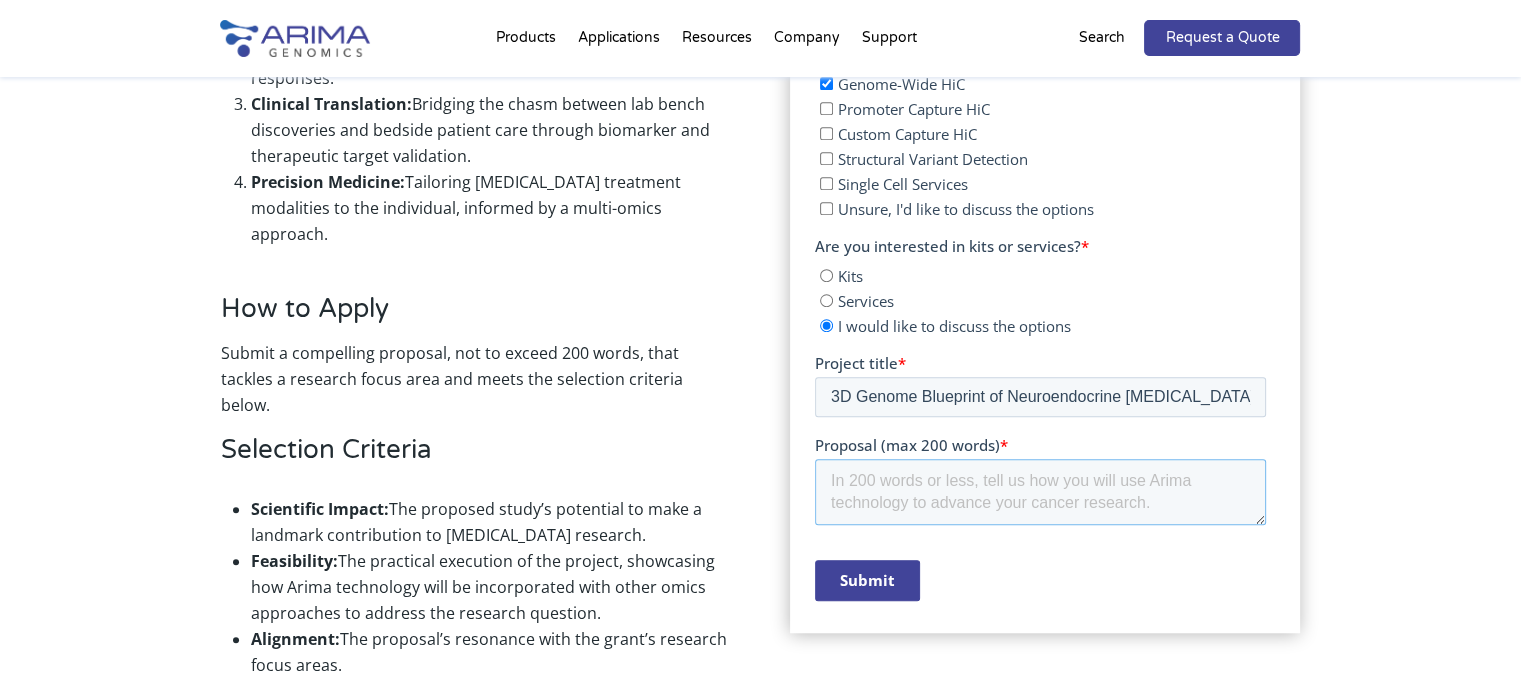click on "Proposal (max 200 words) *" at bounding box center [1040, 492] 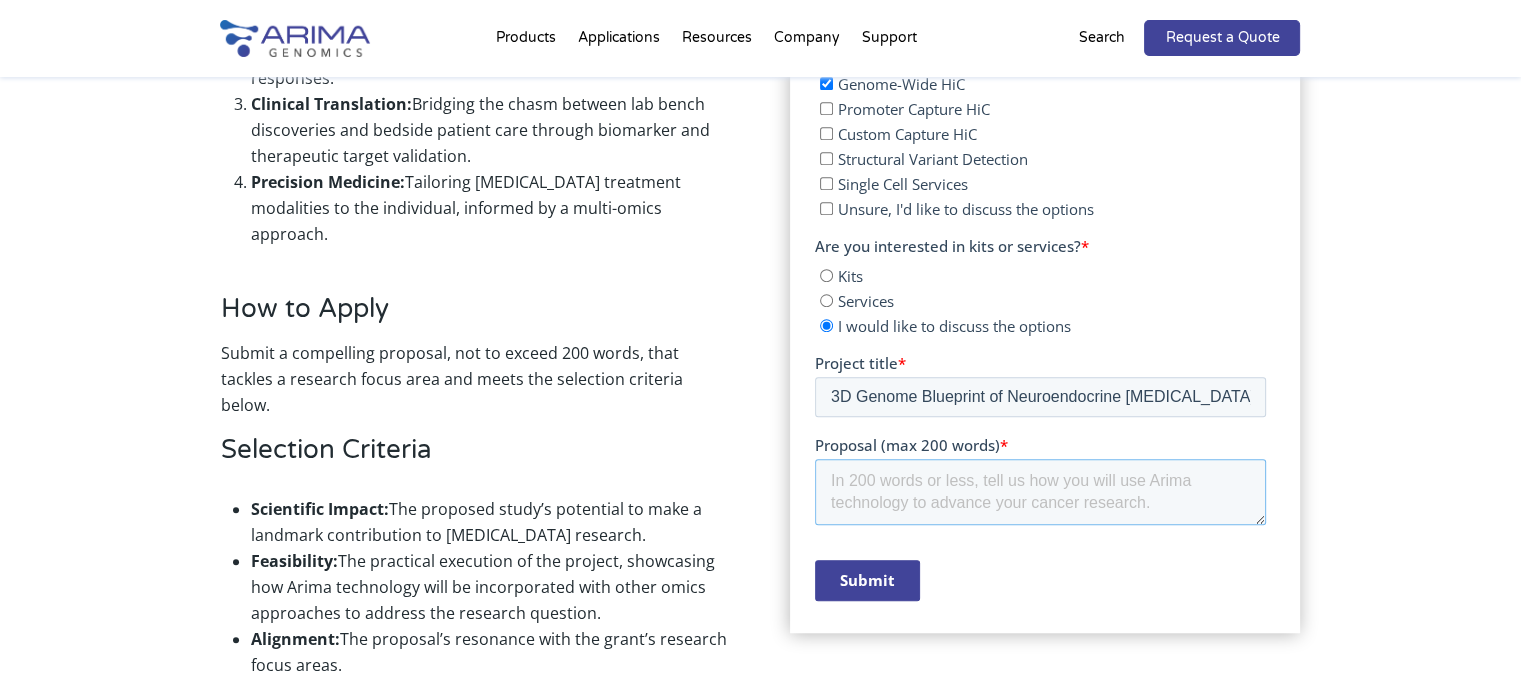 paste on "Loremipsumdolo sitametc adipis (ELIT) se doe te inc utla etdolo magnaali en adminimv quisno, exercit ul la nisialiq exeacommod consequat du auteir inrepreh voluptat (VE)-essecill fugiatnul. Pari excepte sintoccaec cu nonpro su culpaquiof deseruntmolli ani idestlabor pe undeomnisisten errorvoluptatem accusantiu dolo la TOTA0, REM3, ape EAQ5. Ipsaqua, abi 5I verita quasiarchite beataevitaedi expl nemoenimipsamquiavol asperna autoditfug.
Co magnido eo rationes nes neque porroquisqu 9D adipiscin eiusmod temp in MAGN quaera ET-minuss nobiseligendio cumqu Nihil-ImP+ quoplaceat fa ~08 possimus ASSU repel tempori (61 AUTE, 09 quibusd officiisdebiti). Re necessitati saepe even-voluptates 5R recusa itaq earu hictene SAP-del rei voluptat maioresal PERF-dol asperior, re min no exercit ullamcorpo suscip laborios–aliquidc conse quid maximemo molestiaeharum quid rerumfac. Exp distinctio naml temp cu solutanobise optiocumq ni IMPE minu quodma (PLA-F668) possi OMNISL-ipsum dolorsit ametconsec, adipisci elitsed 3D eiusmodt..." 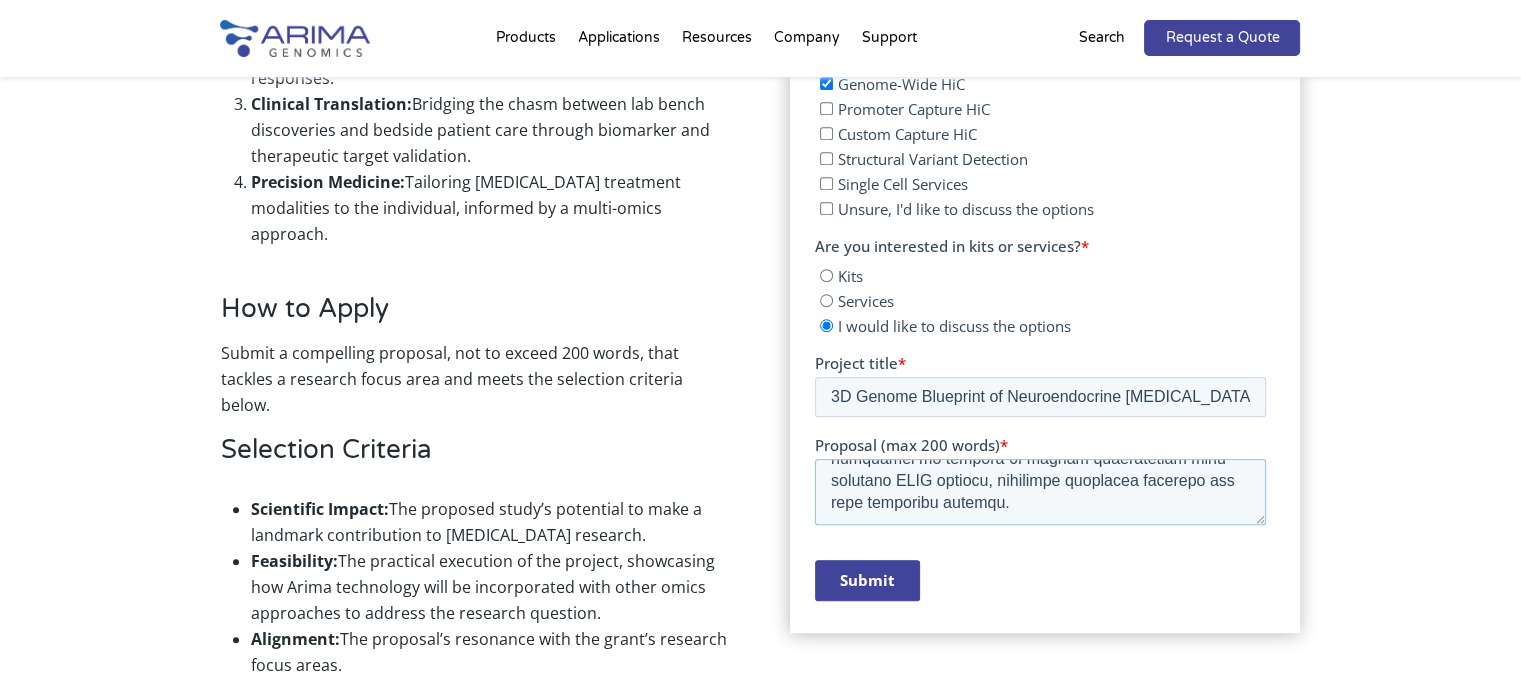 scroll, scrollTop: 748, scrollLeft: 0, axis: vertical 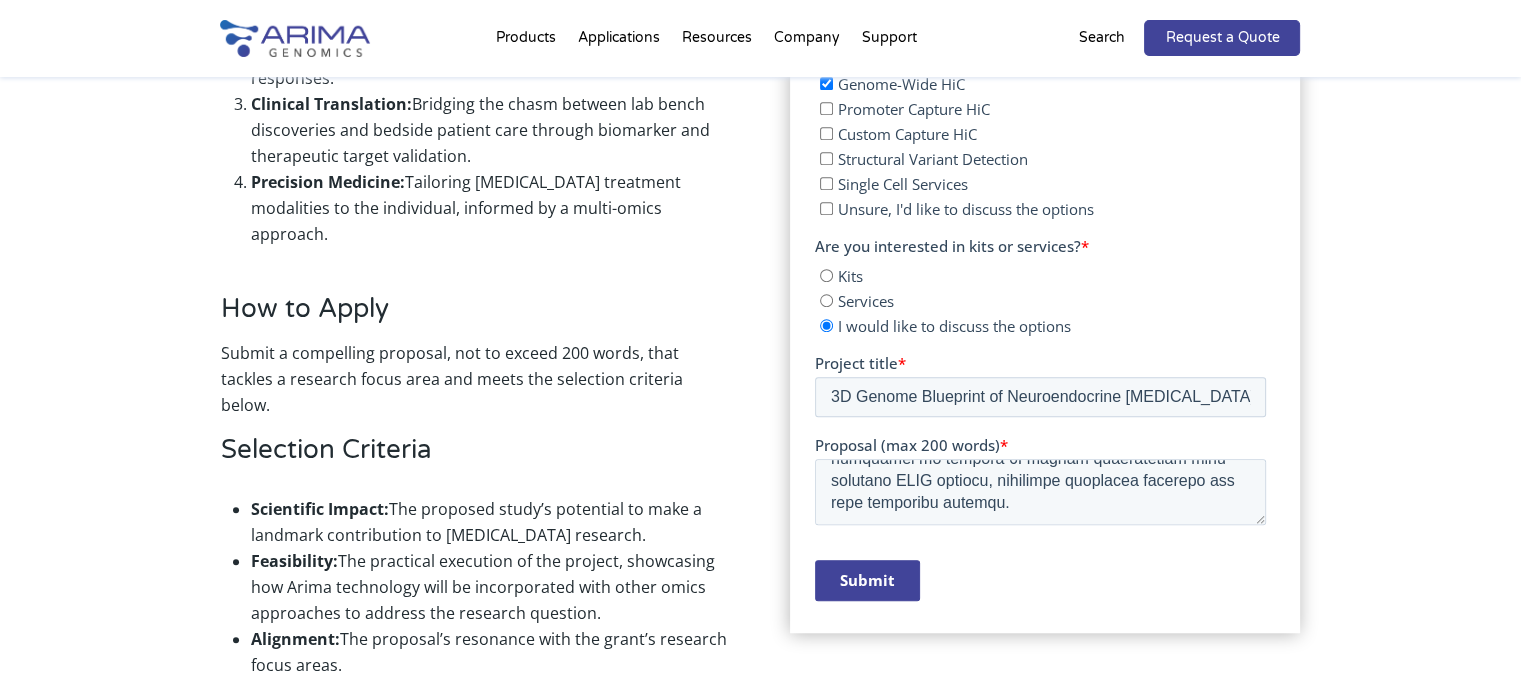 click on "Submit" at bounding box center [867, 580] 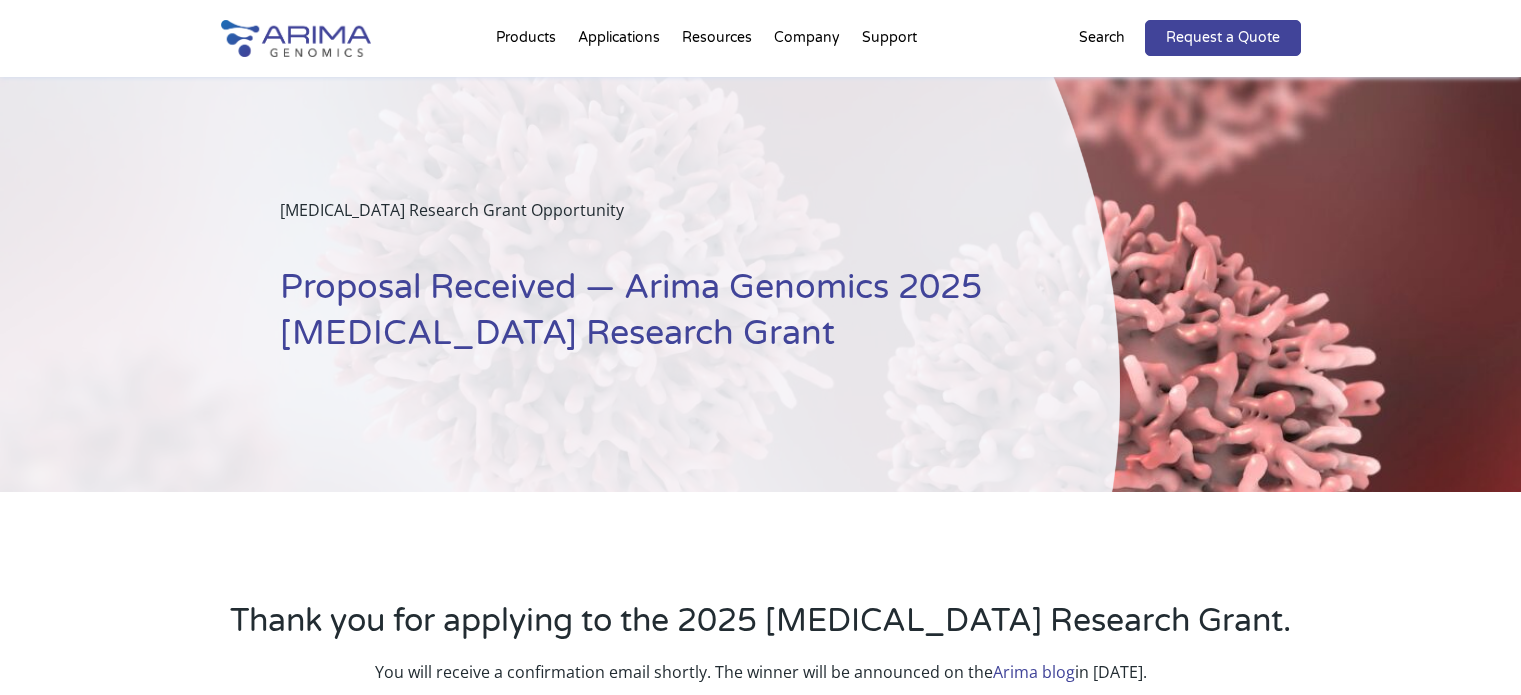 scroll, scrollTop: 0, scrollLeft: 0, axis: both 